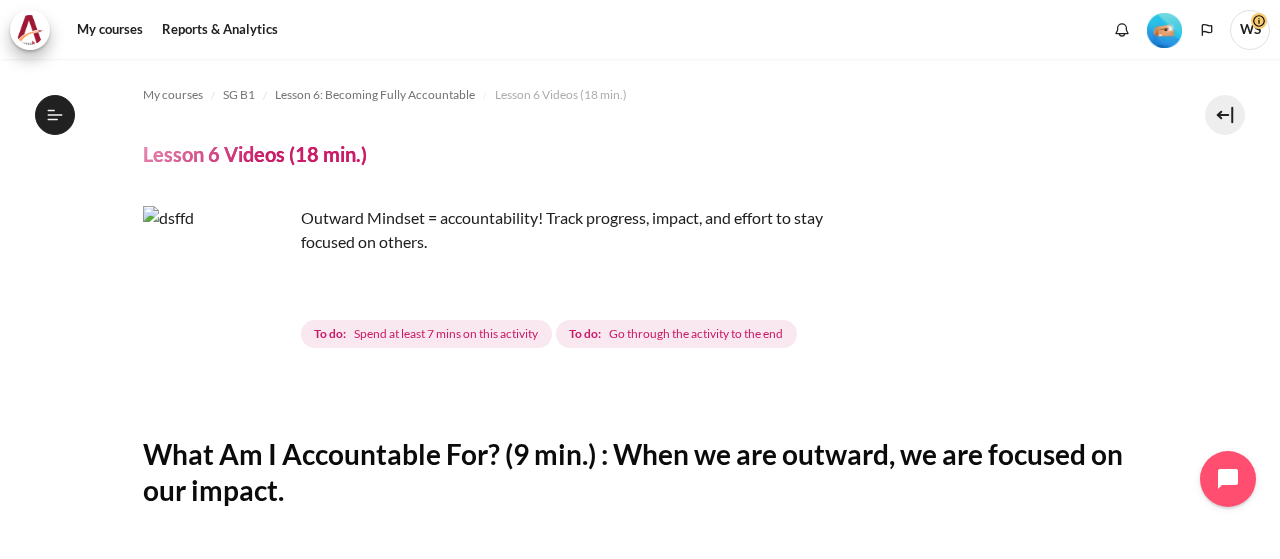 scroll, scrollTop: 0, scrollLeft: 0, axis: both 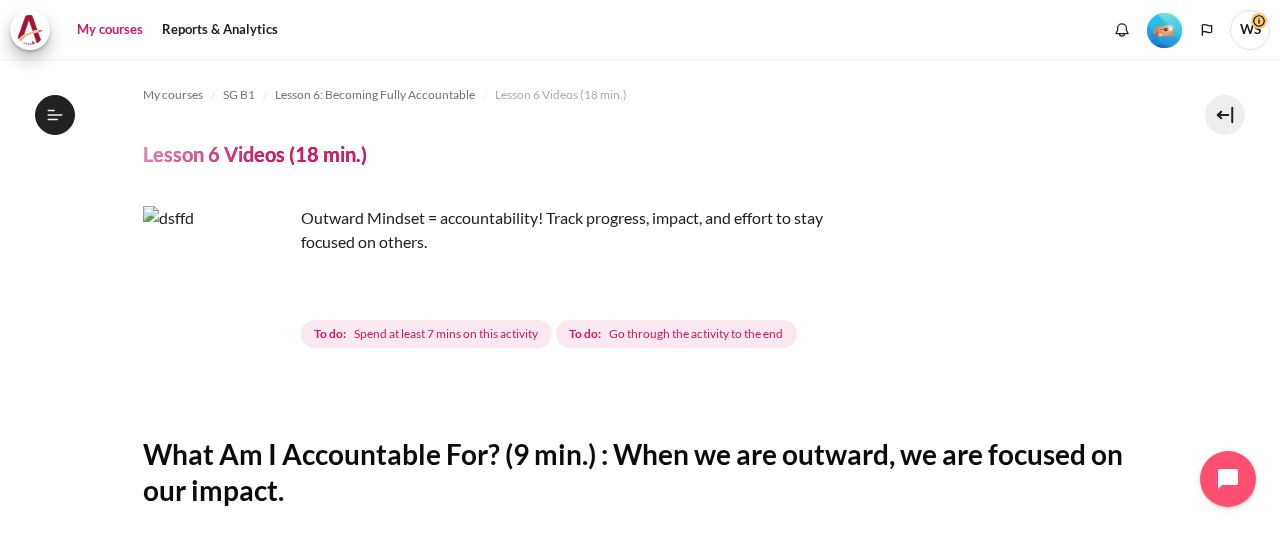 click on "My courses" at bounding box center [110, 30] 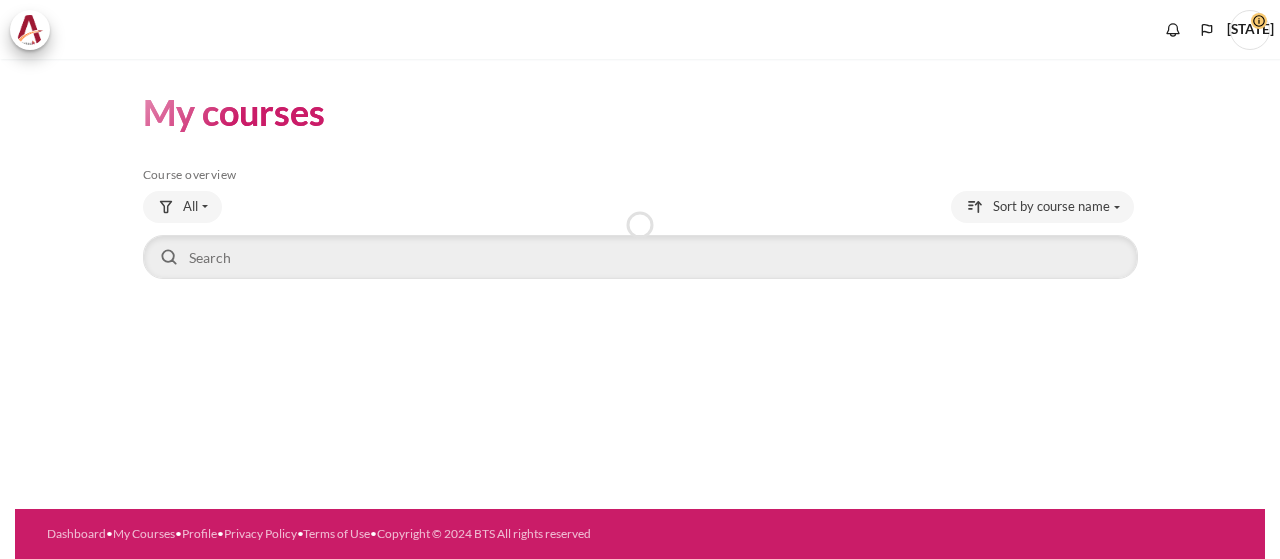 scroll, scrollTop: 0, scrollLeft: 0, axis: both 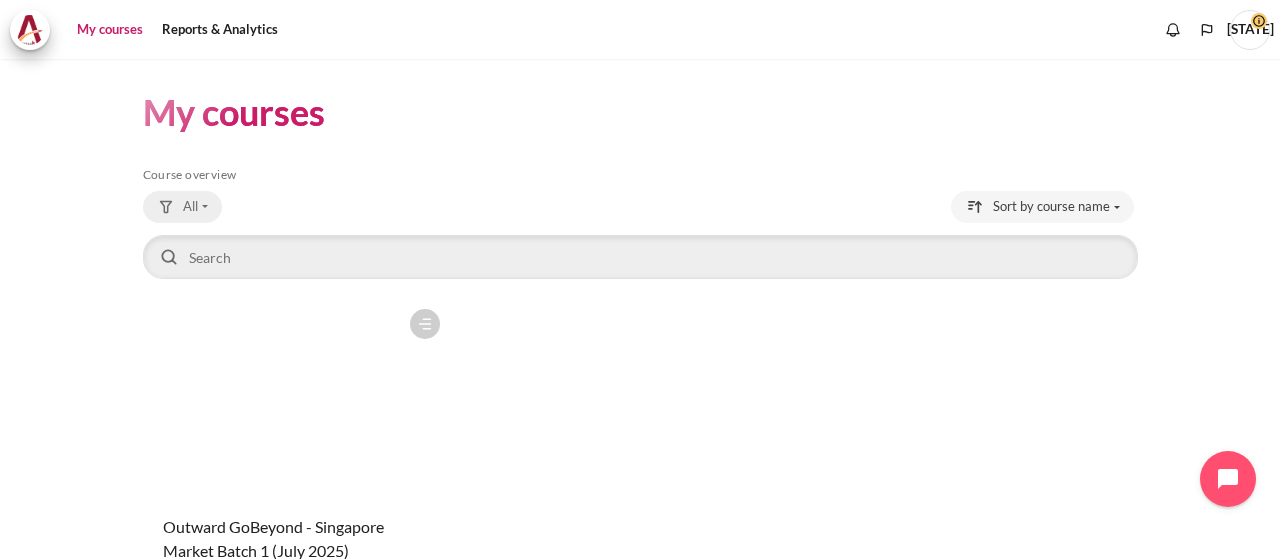 click on "All" at bounding box center (182, 207) 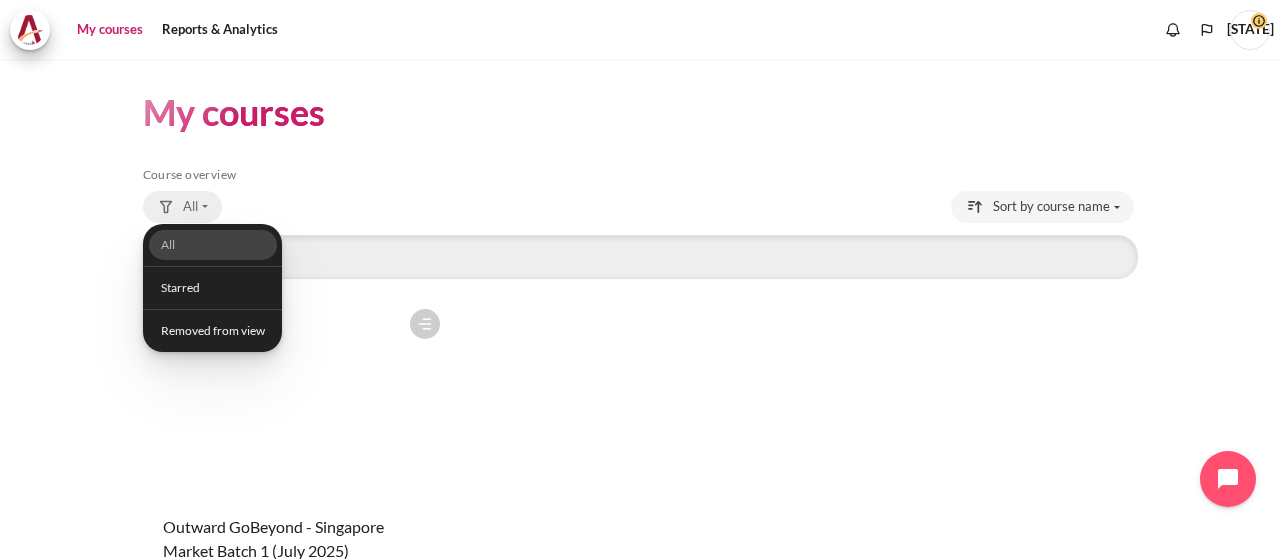 click on "All" at bounding box center [182, 207] 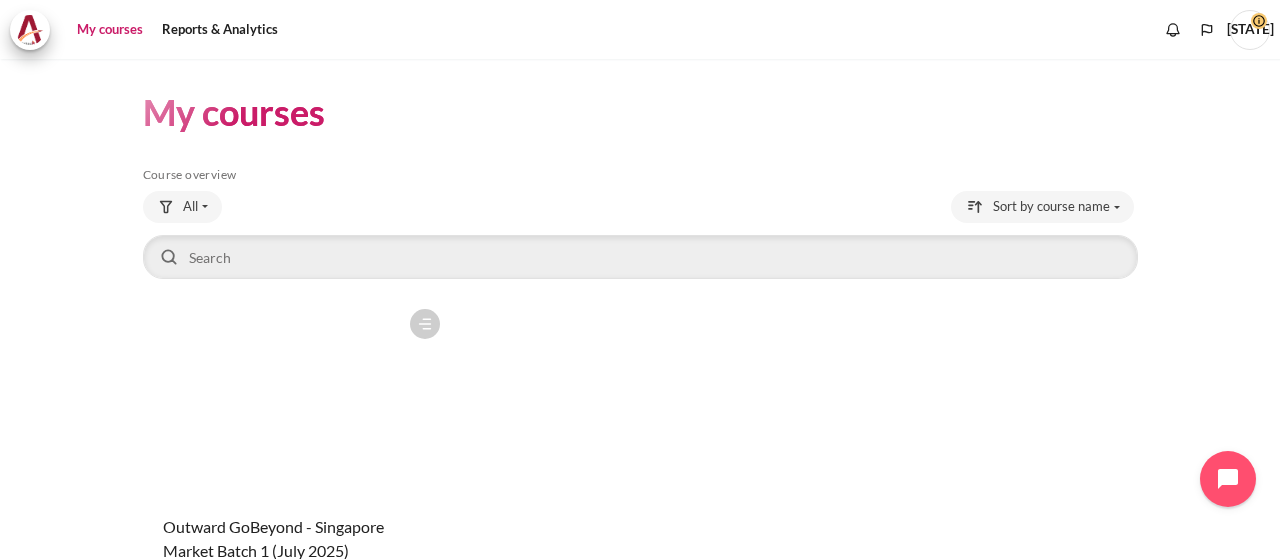 click on "My courses" at bounding box center (110, 30) 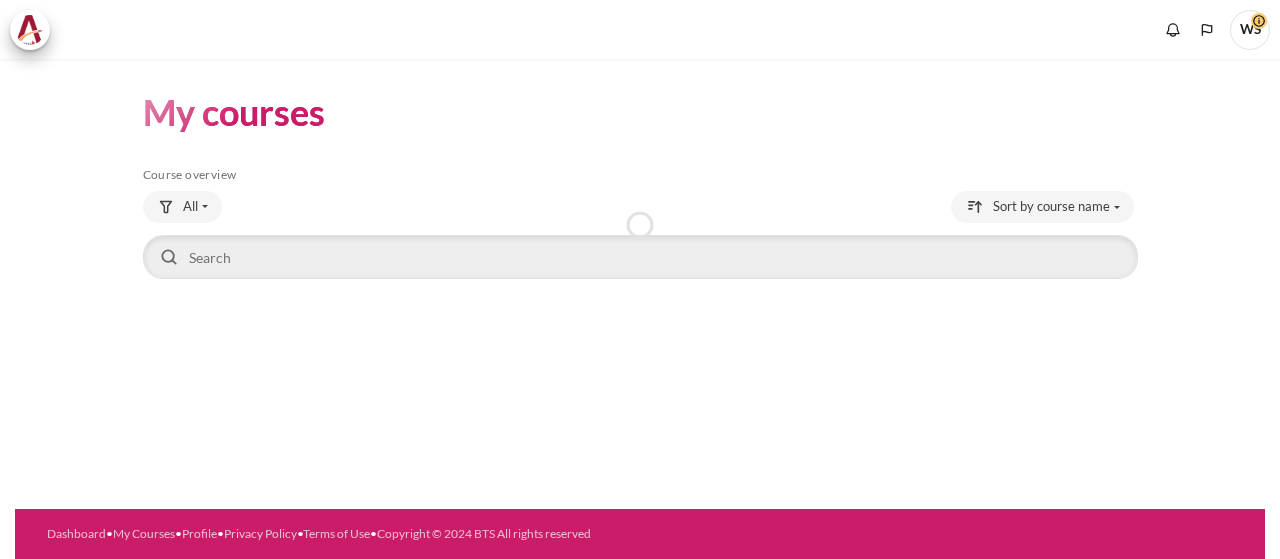 scroll, scrollTop: 0, scrollLeft: 0, axis: both 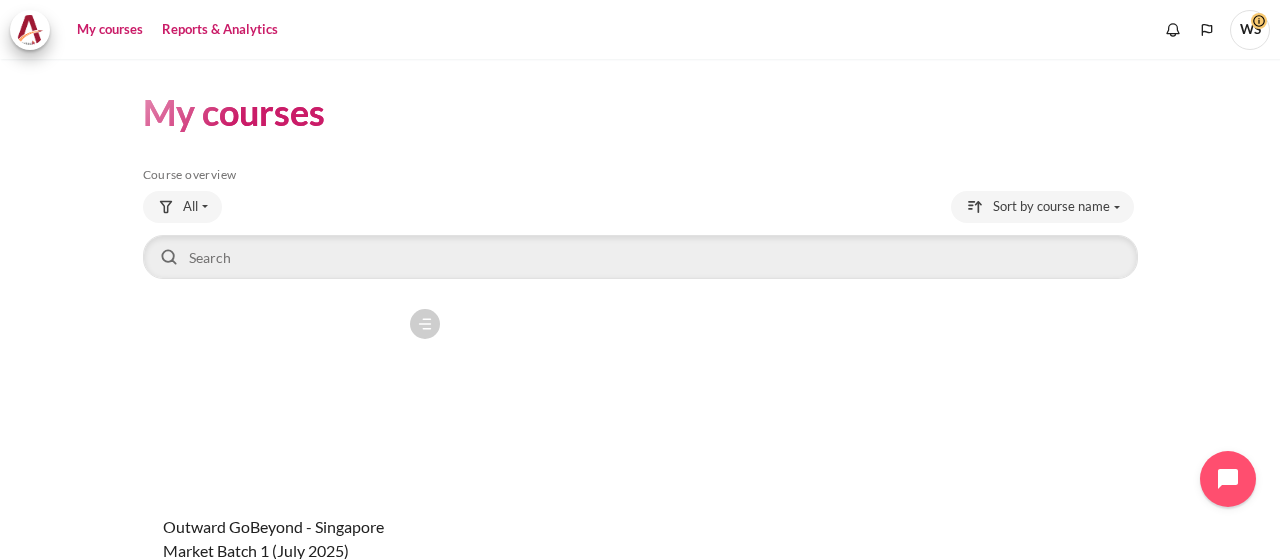 click on "Reports & Analytics" at bounding box center [220, 30] 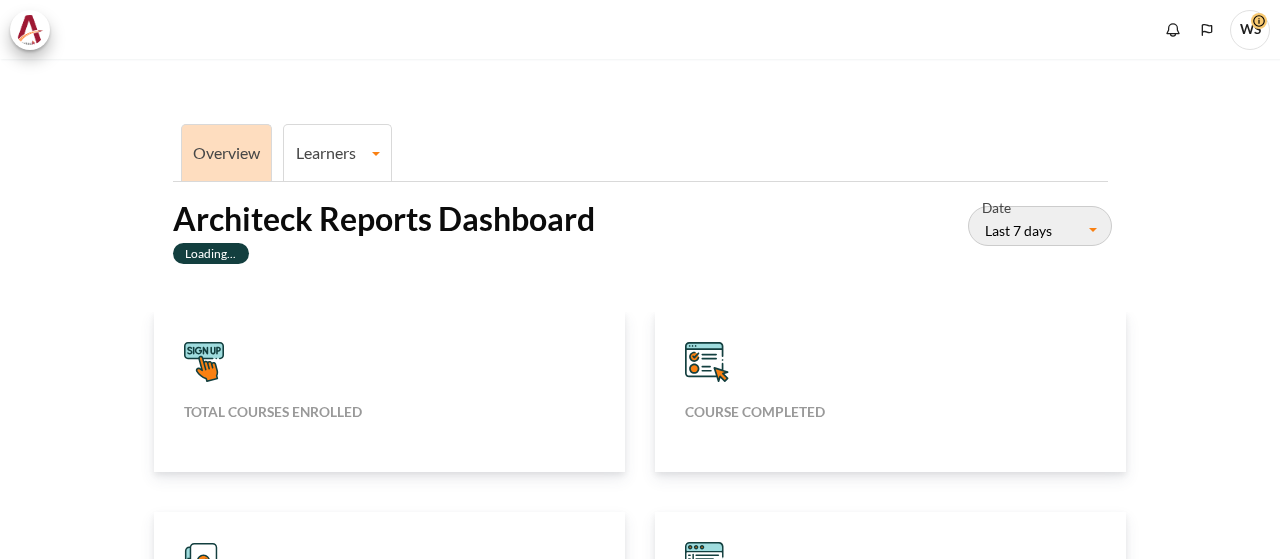 scroll, scrollTop: 0, scrollLeft: 0, axis: both 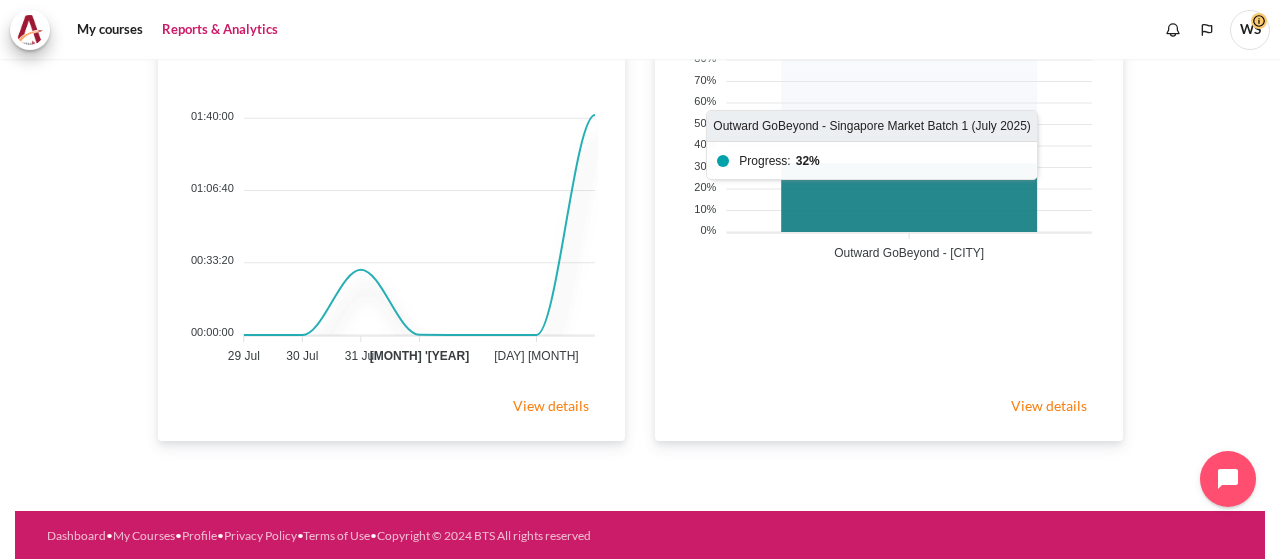 click 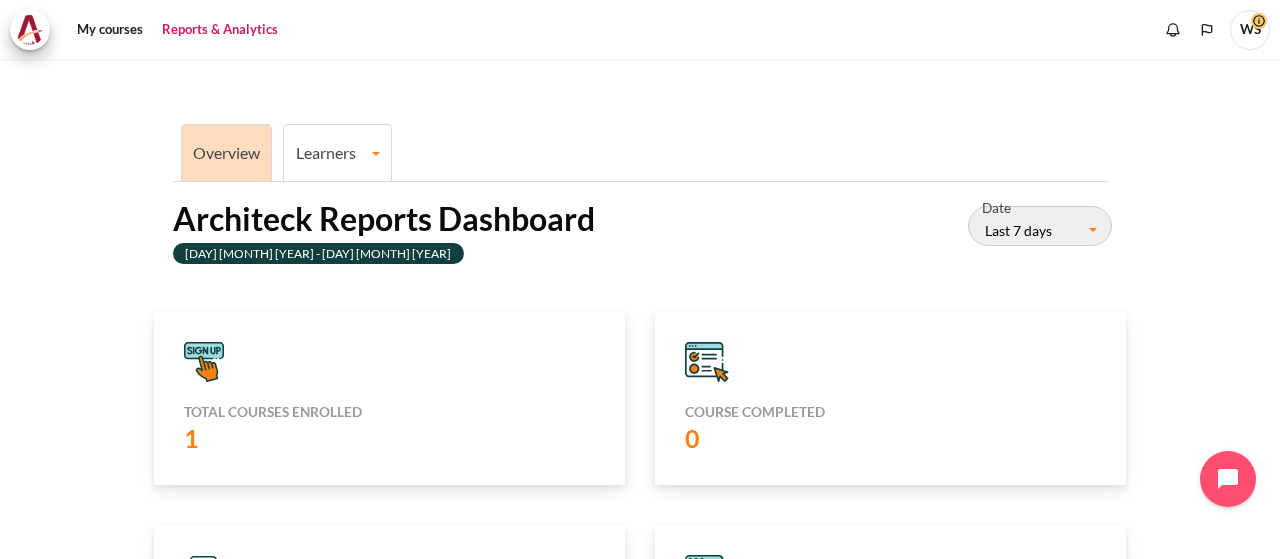scroll, scrollTop: 400, scrollLeft: 0, axis: vertical 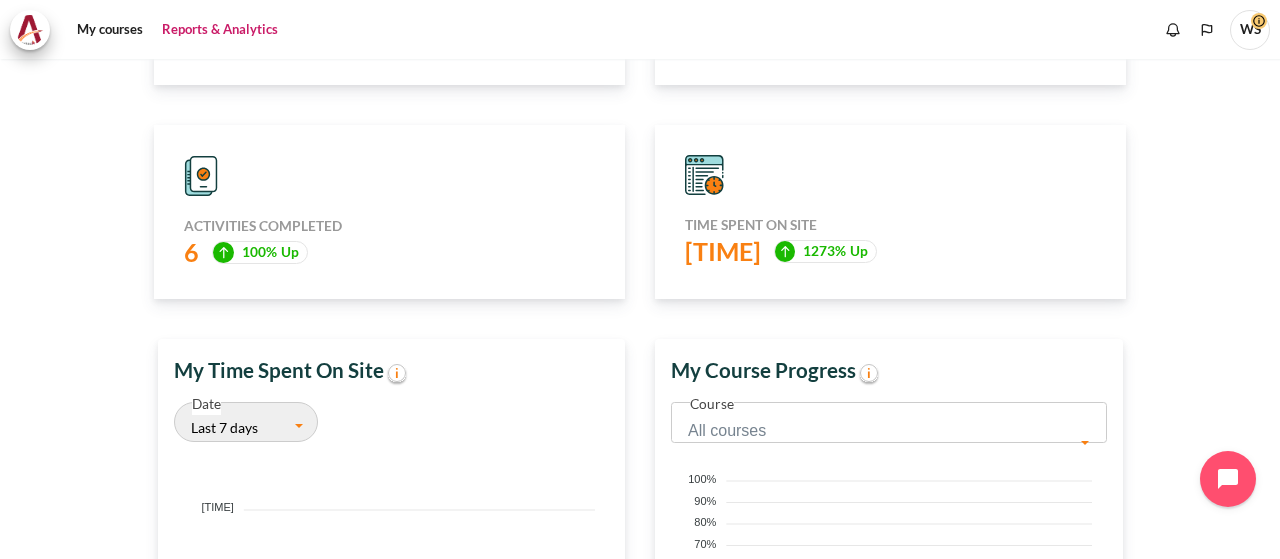 click on "Time Spent On Site" at bounding box center (890, 225) 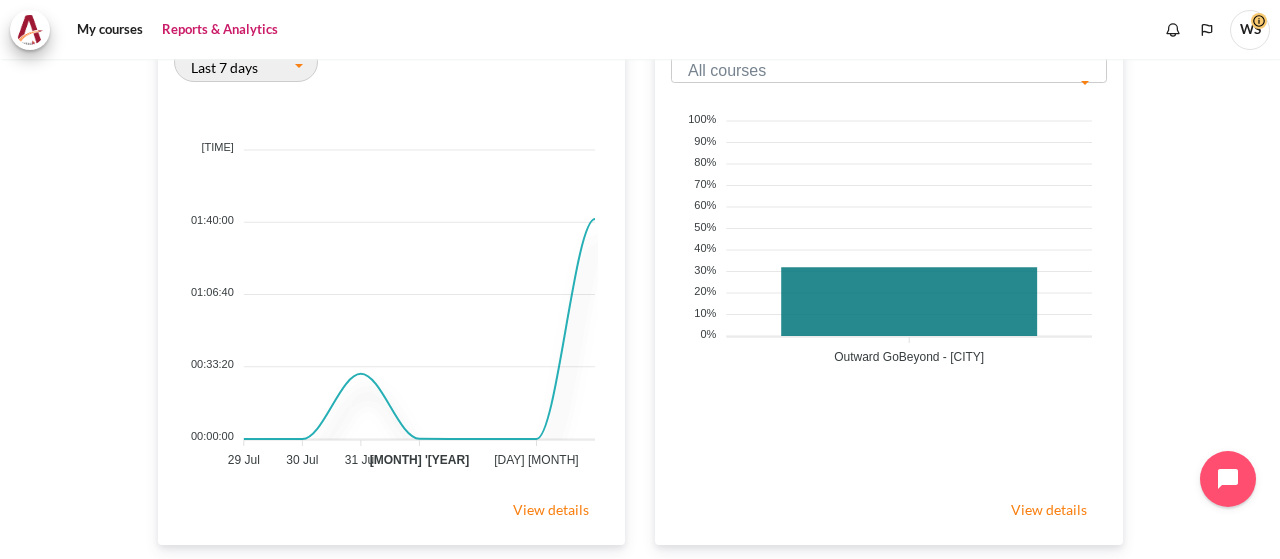 scroll, scrollTop: 864, scrollLeft: 0, axis: vertical 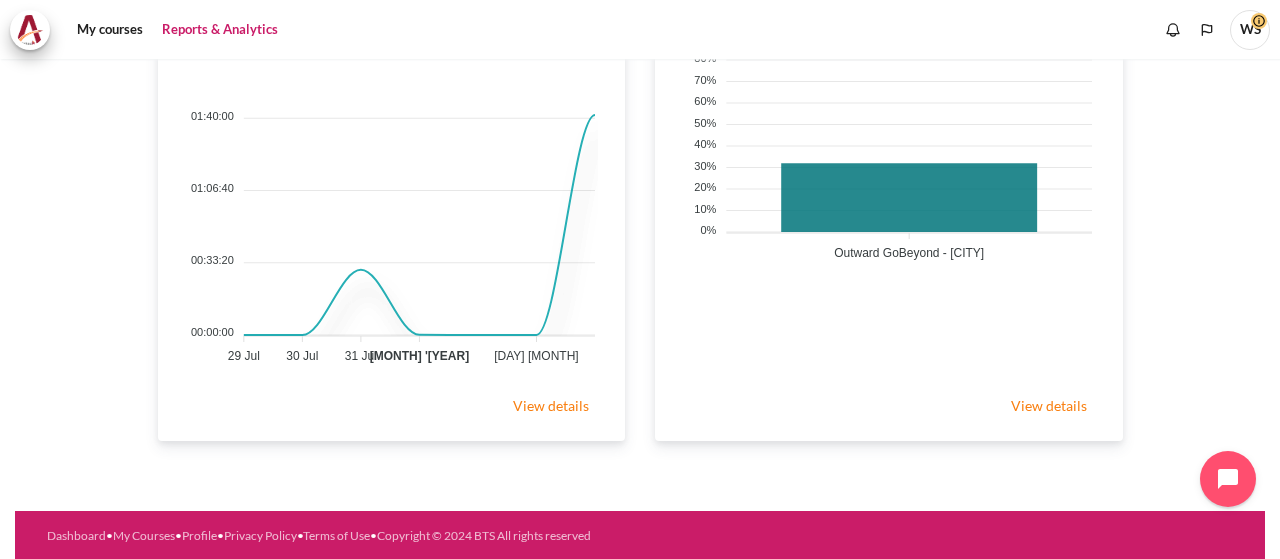 click on "View details" at bounding box center (1049, 405) 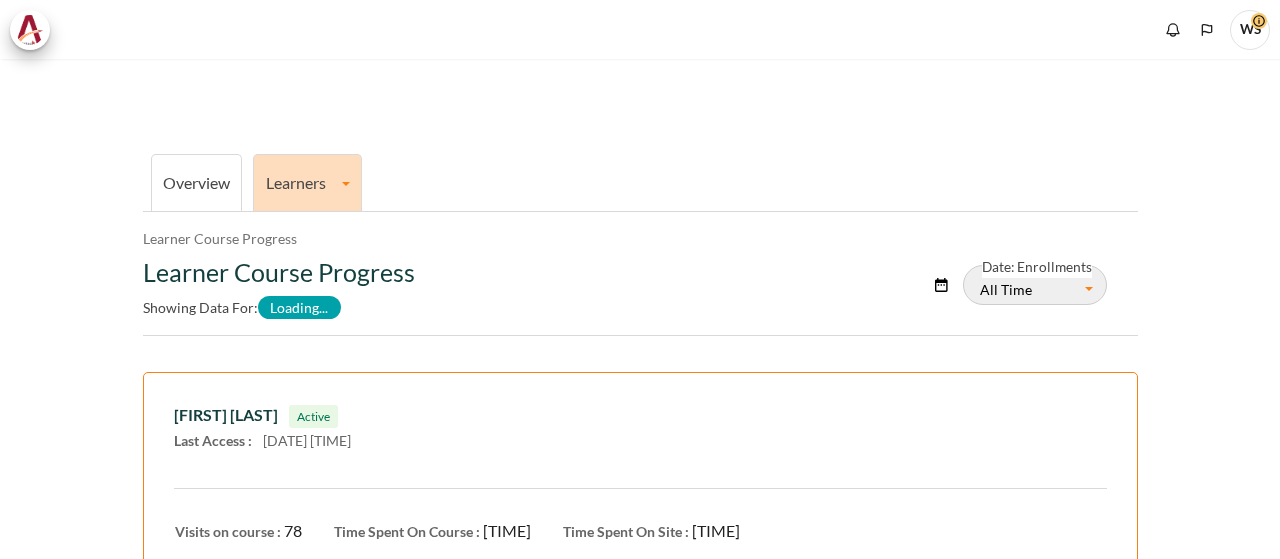 scroll, scrollTop: 0, scrollLeft: 0, axis: both 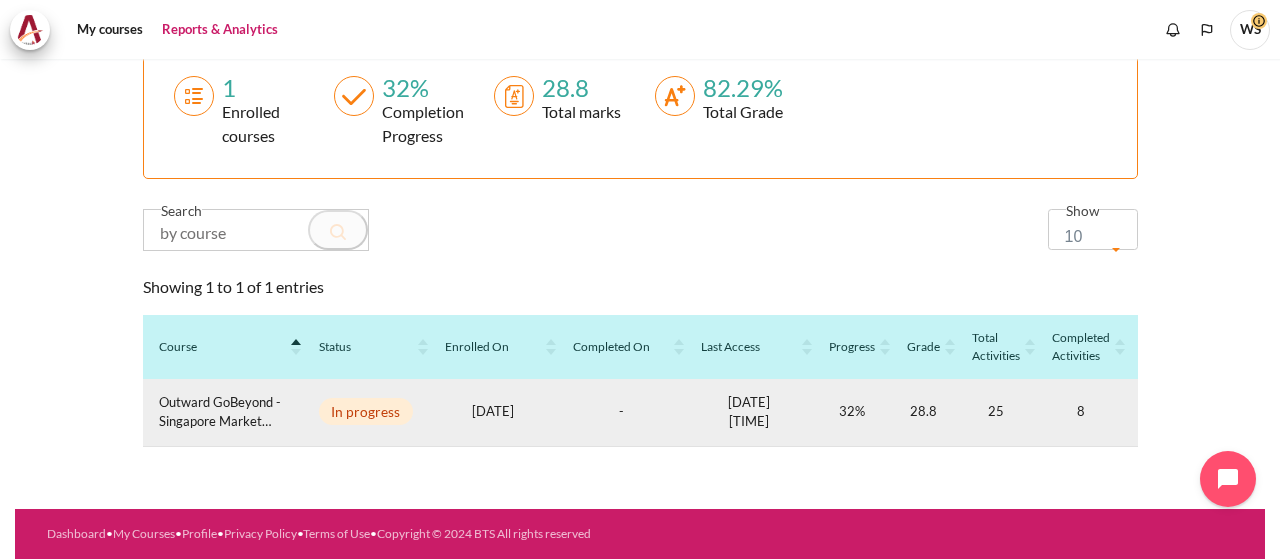 click on "8" at bounding box center [1081, 413] 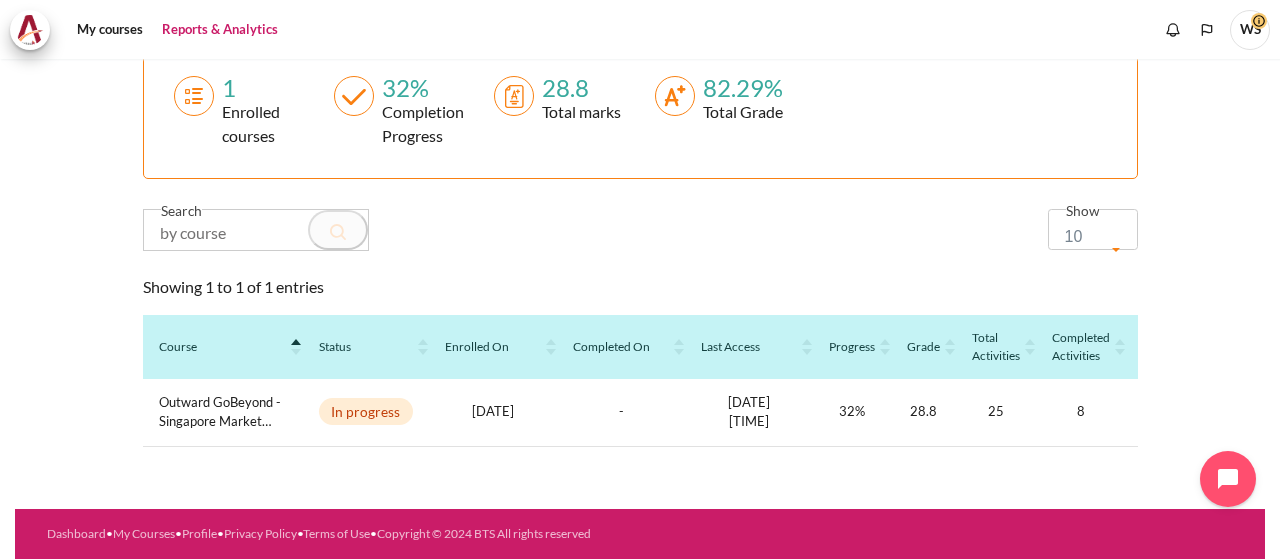 scroll, scrollTop: 247, scrollLeft: 0, axis: vertical 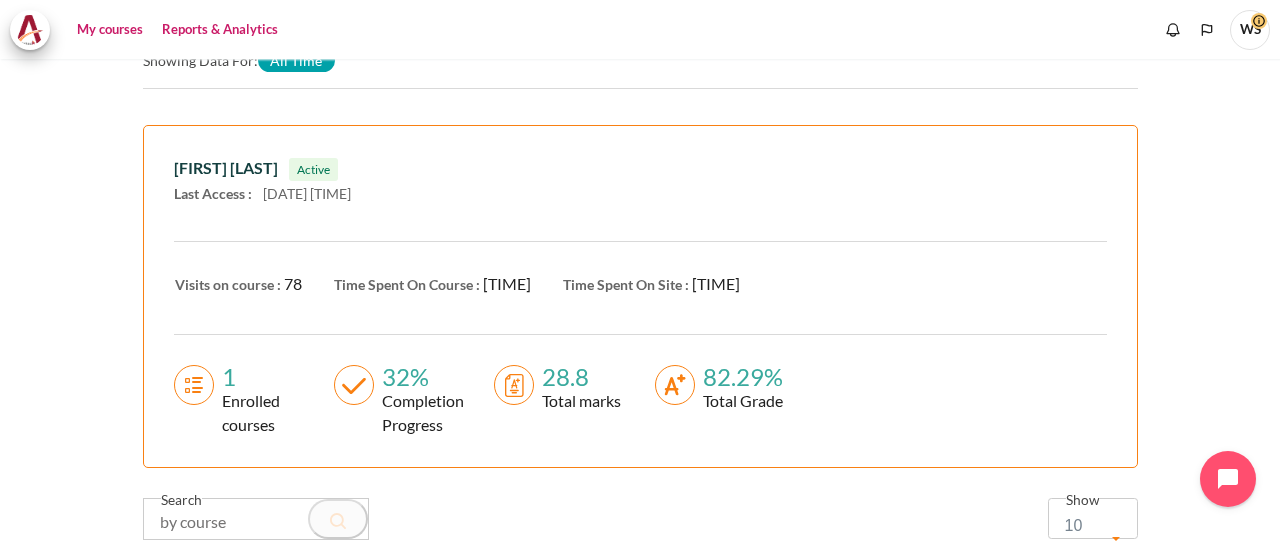 click on "My courses" at bounding box center [110, 30] 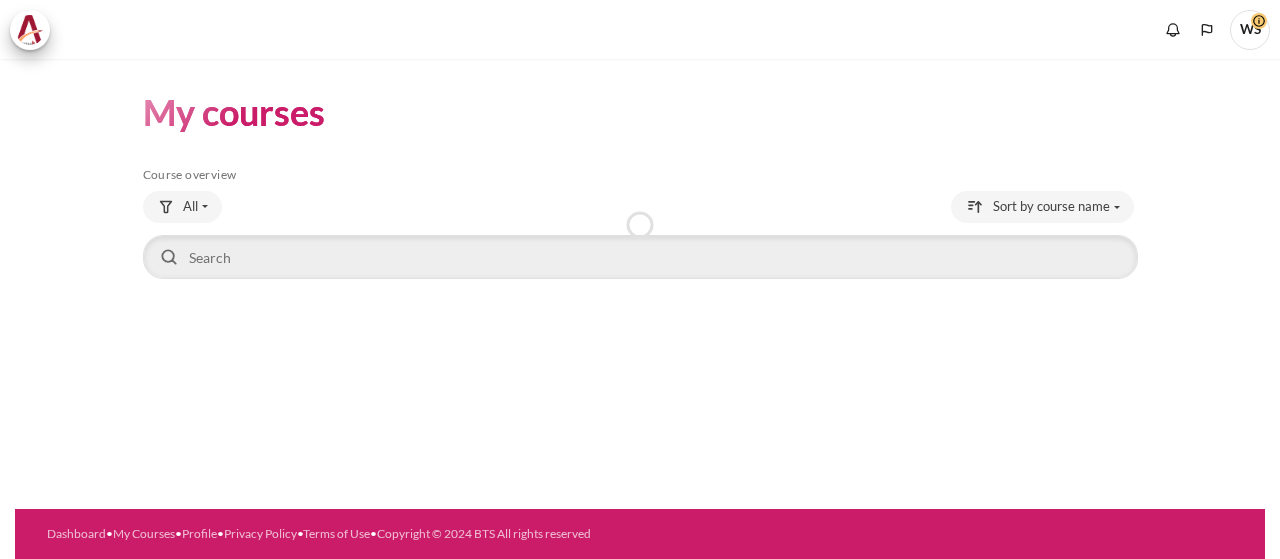 scroll, scrollTop: 0, scrollLeft: 0, axis: both 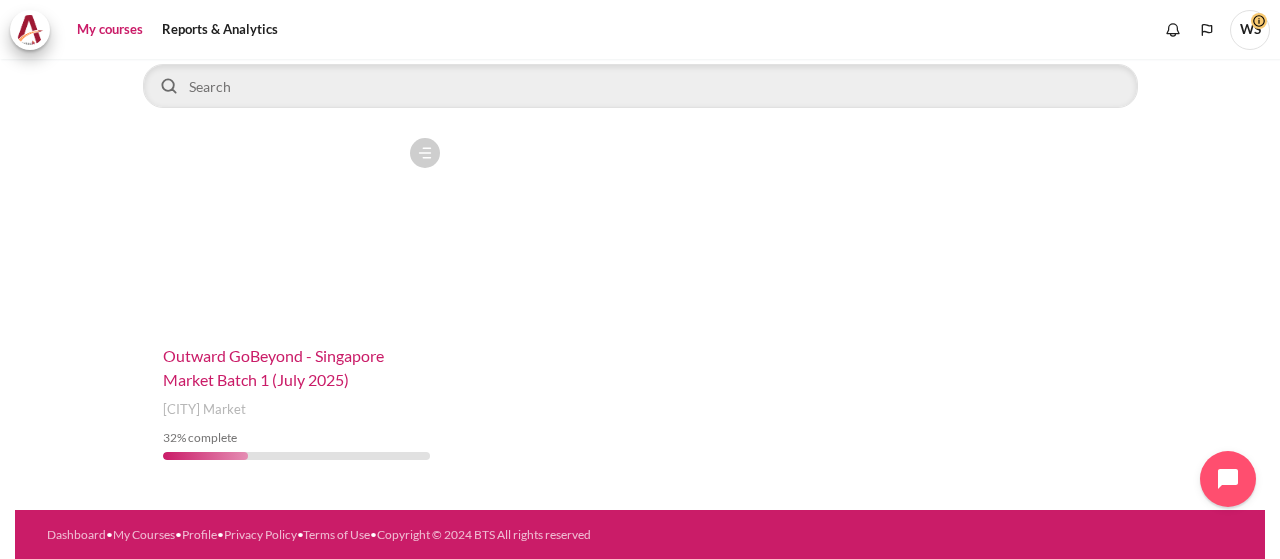 click on "Outward GoBeyond - Singapore Market Batch 1 (July 2025)" at bounding box center [273, 367] 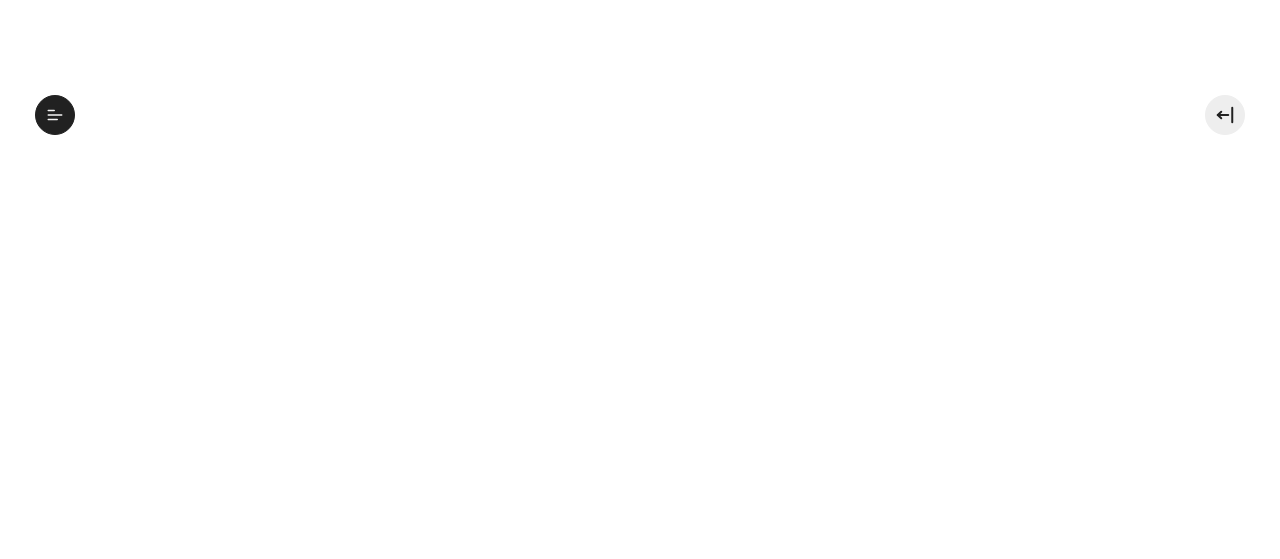 scroll, scrollTop: 0, scrollLeft: 0, axis: both 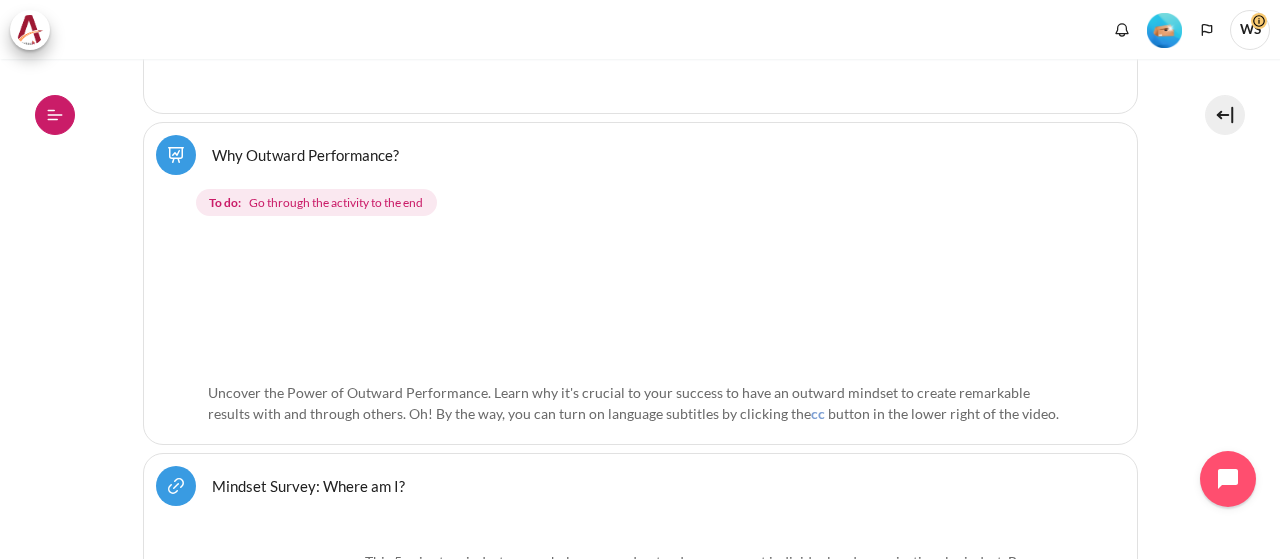 click 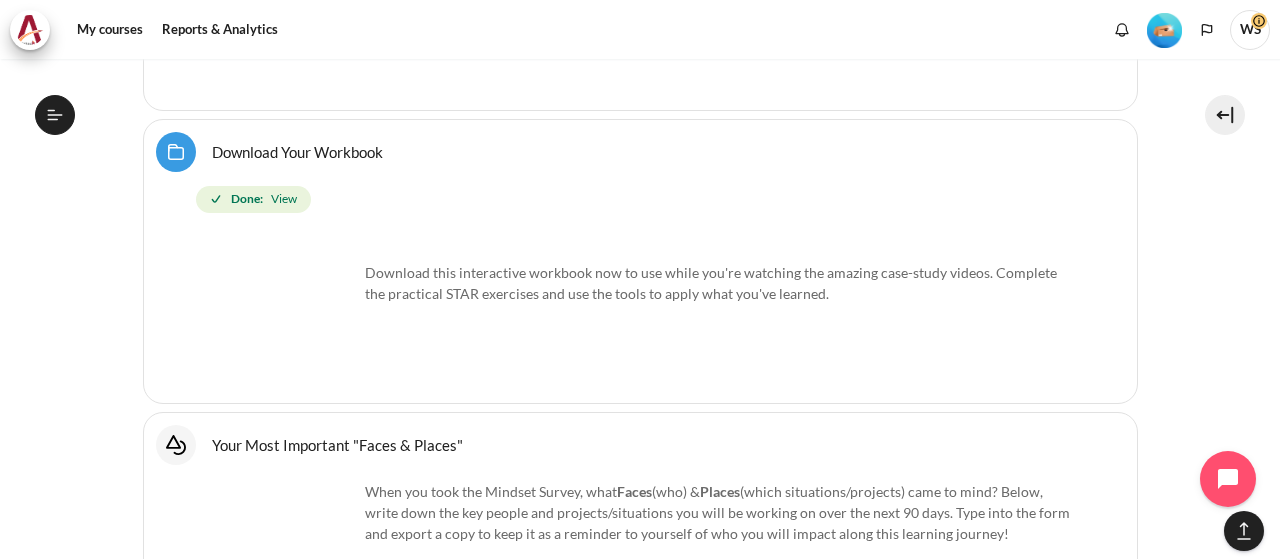 scroll, scrollTop: 1356, scrollLeft: 0, axis: vertical 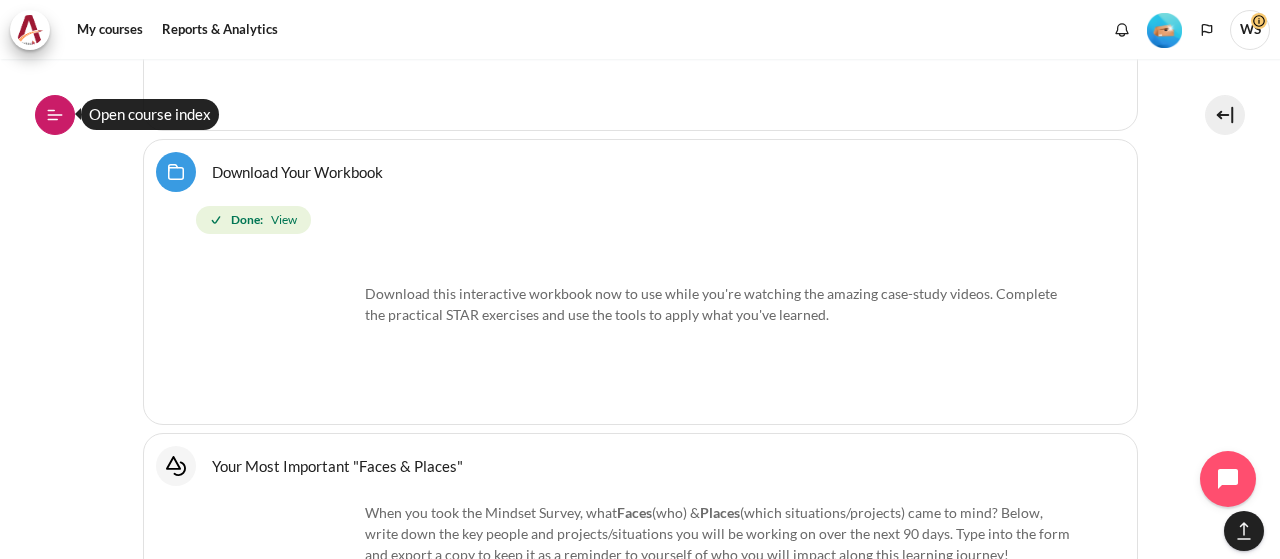click 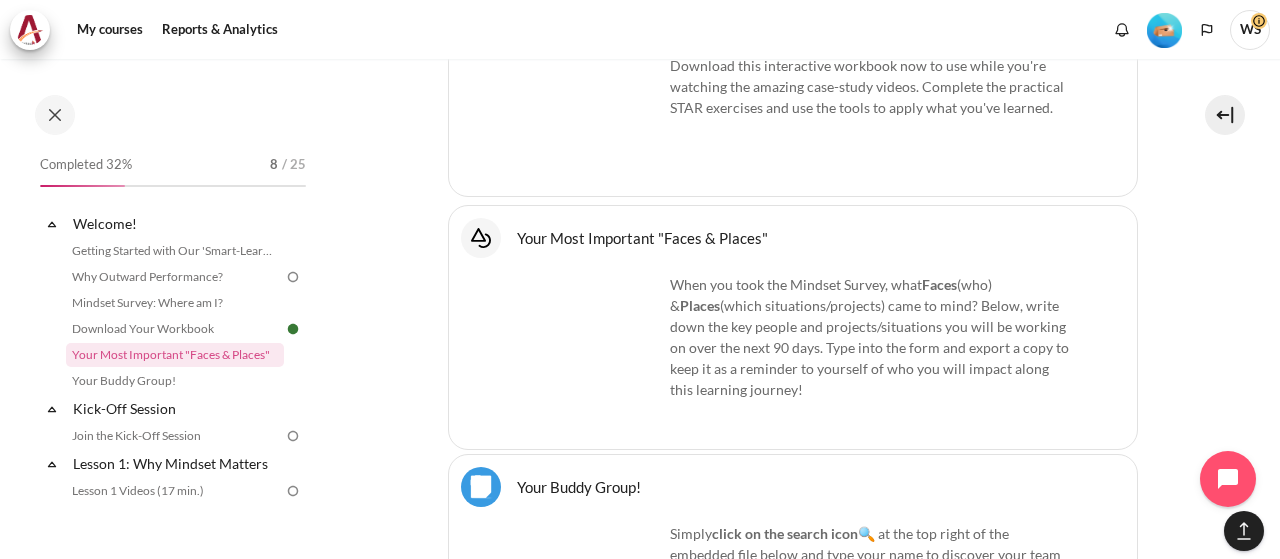 scroll, scrollTop: 1556, scrollLeft: 0, axis: vertical 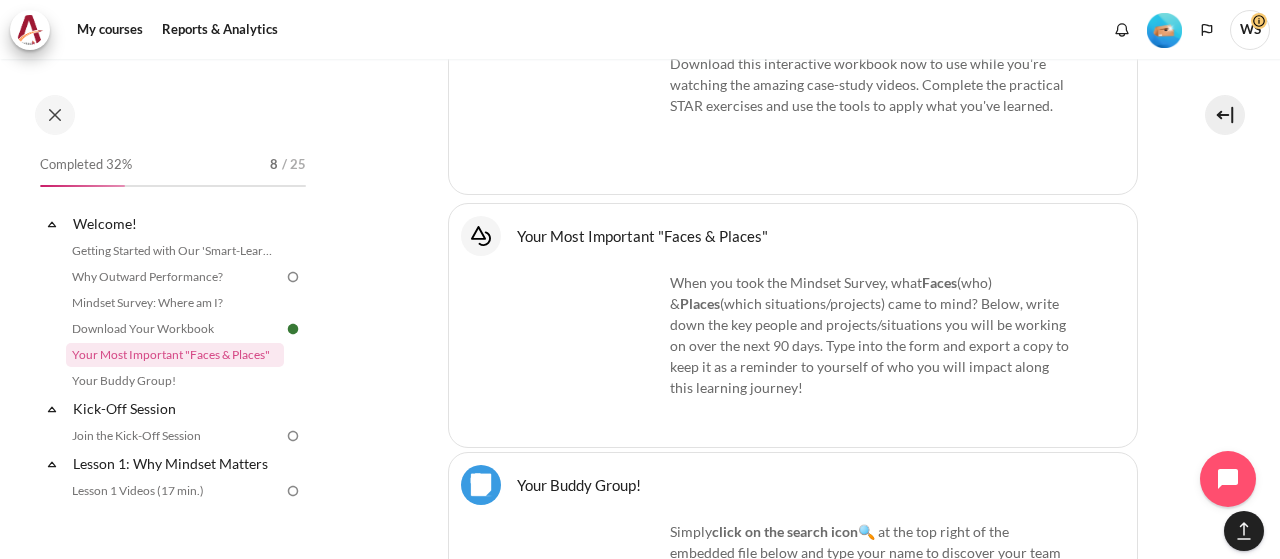 click at bounding box center (293, 277) 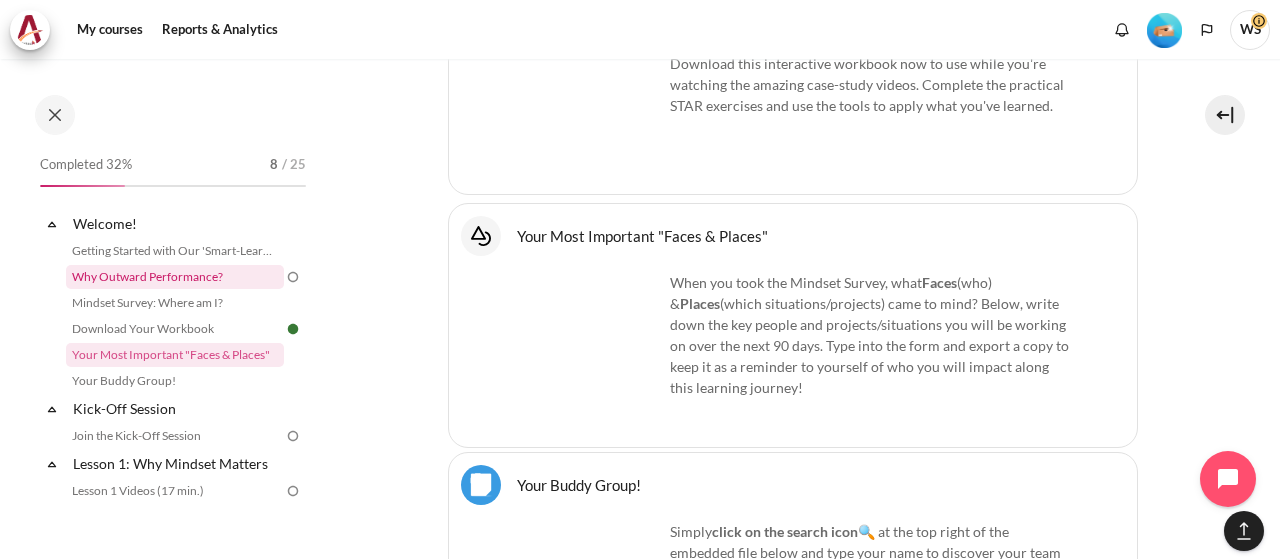 click on "Why Outward Performance?" at bounding box center (175, 277) 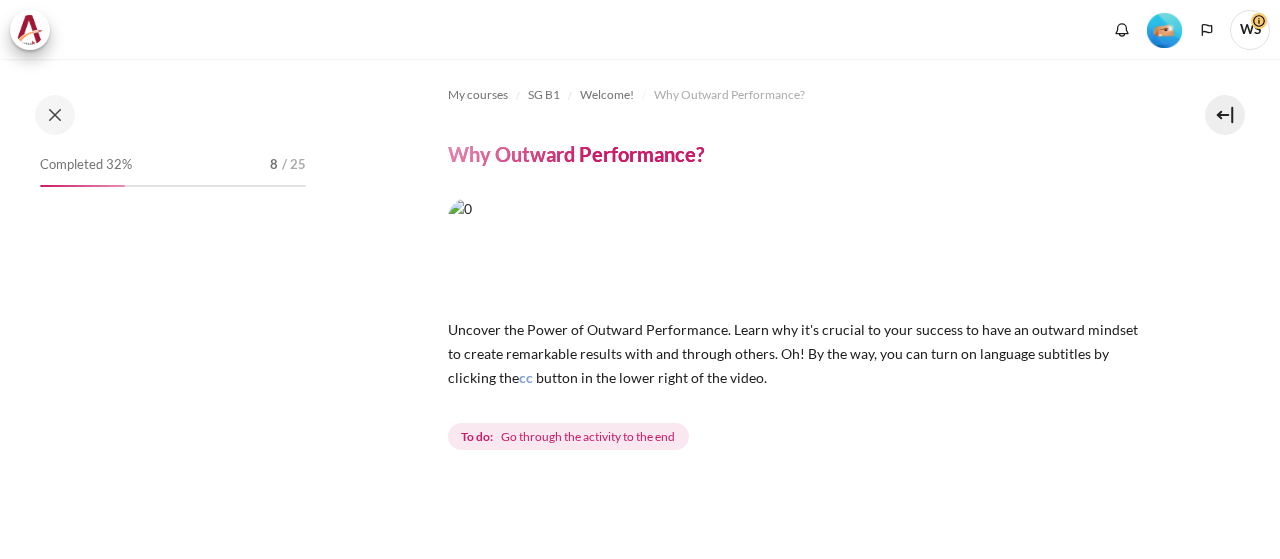 scroll, scrollTop: 0, scrollLeft: 0, axis: both 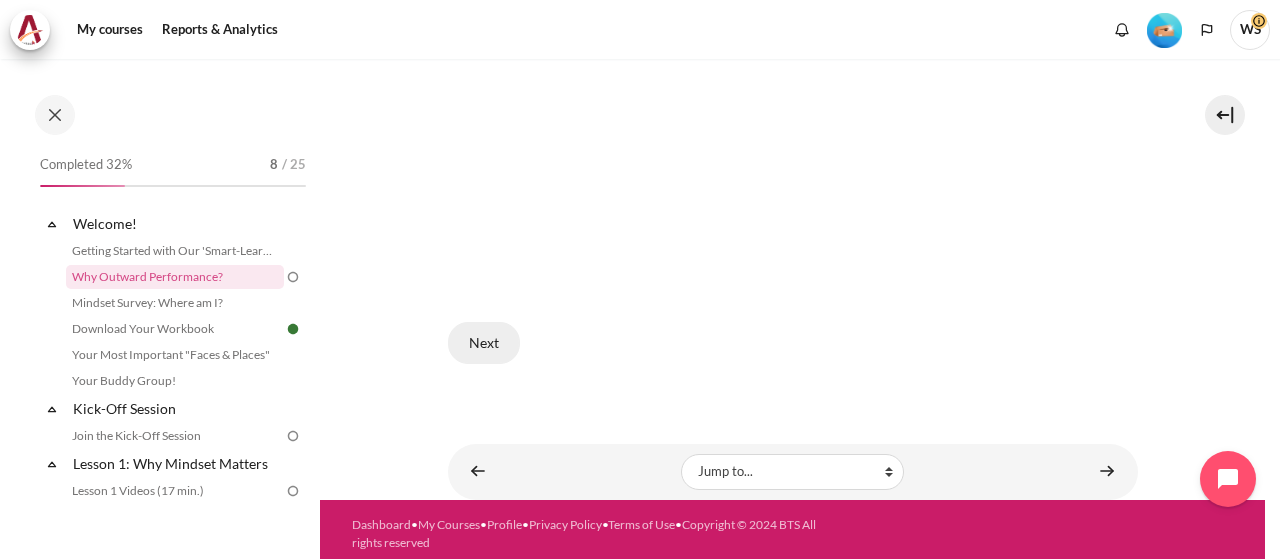 click on "Next" at bounding box center (484, 343) 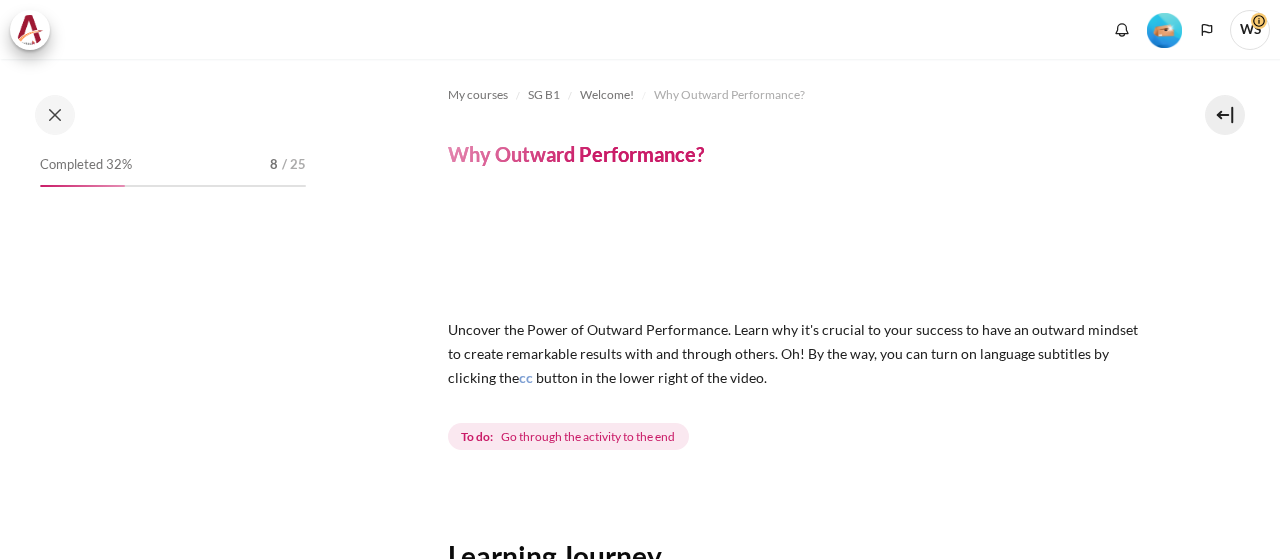 scroll, scrollTop: 0, scrollLeft: 0, axis: both 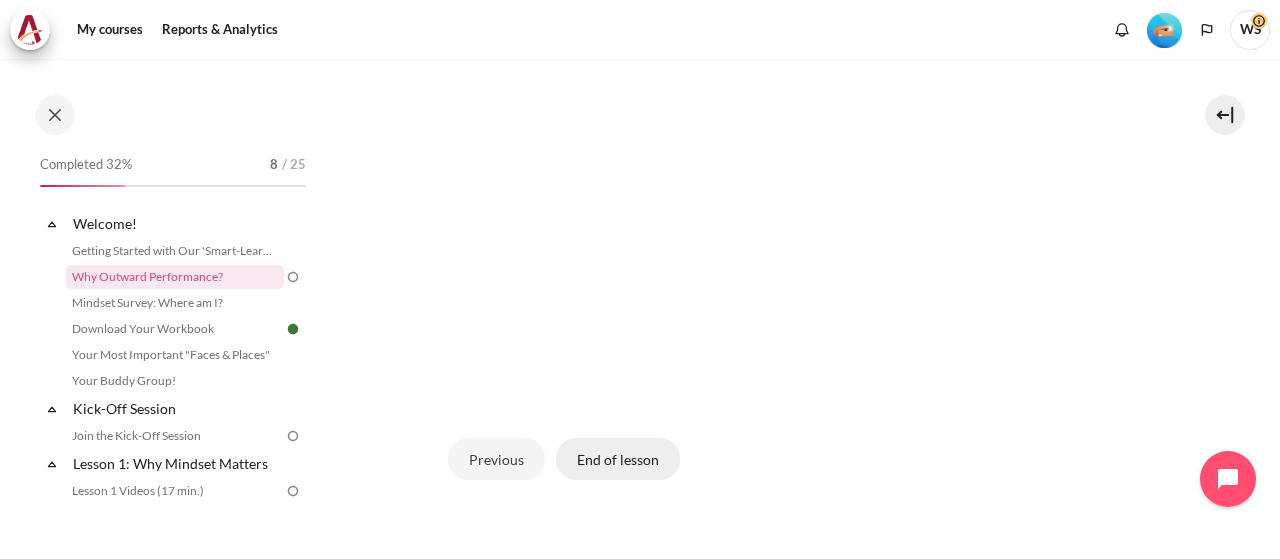 click on "End of lesson" at bounding box center [618, 459] 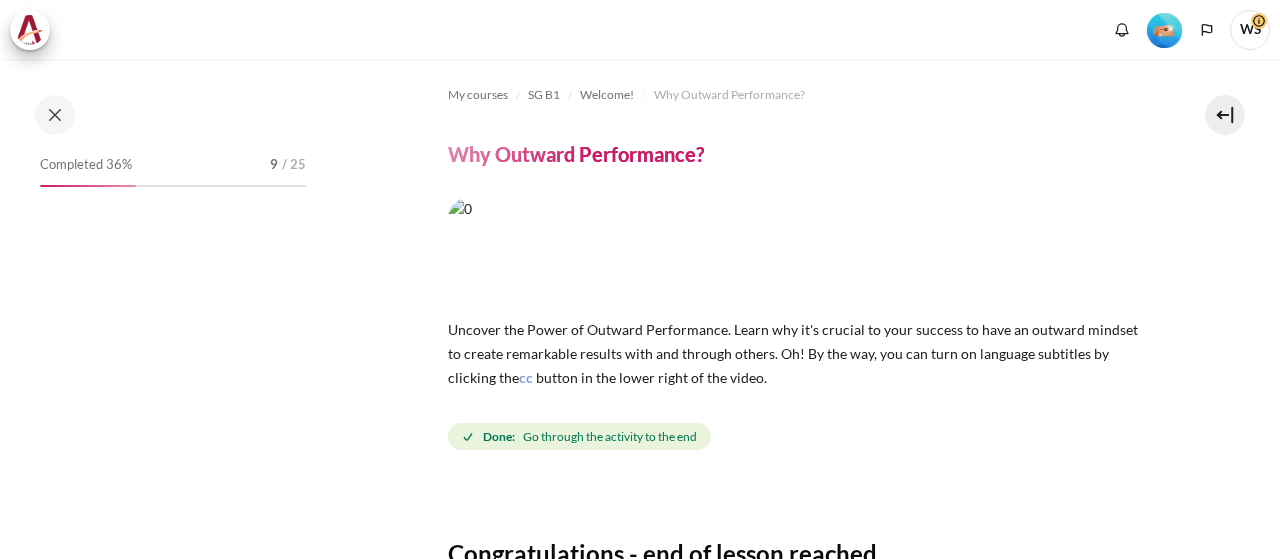 scroll, scrollTop: 0, scrollLeft: 0, axis: both 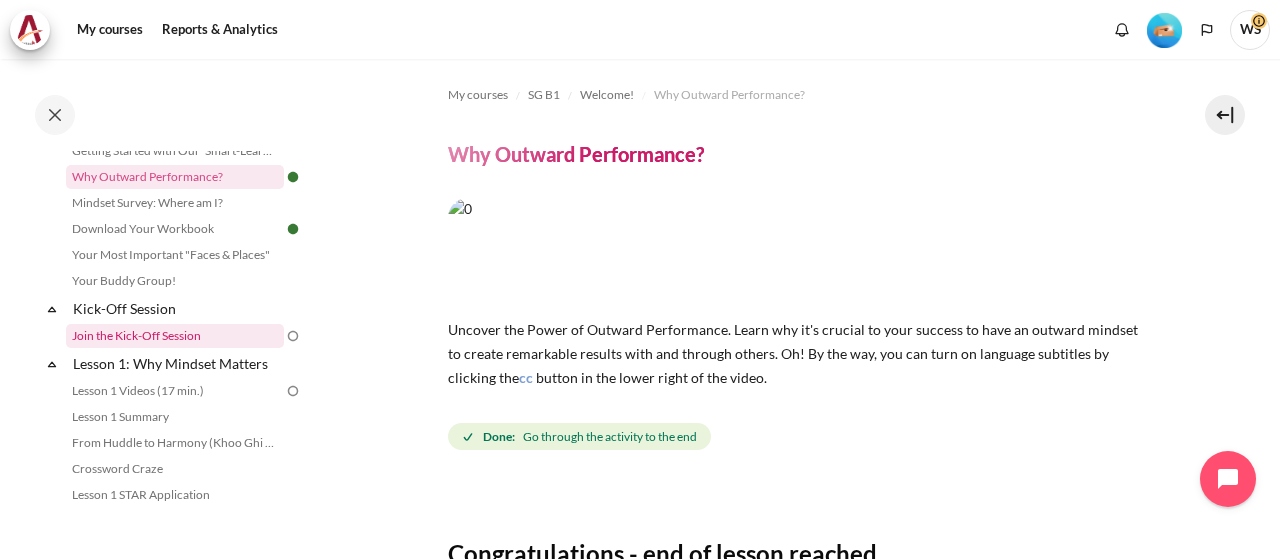 click on "Join the Kick-Off Session" at bounding box center (175, 336) 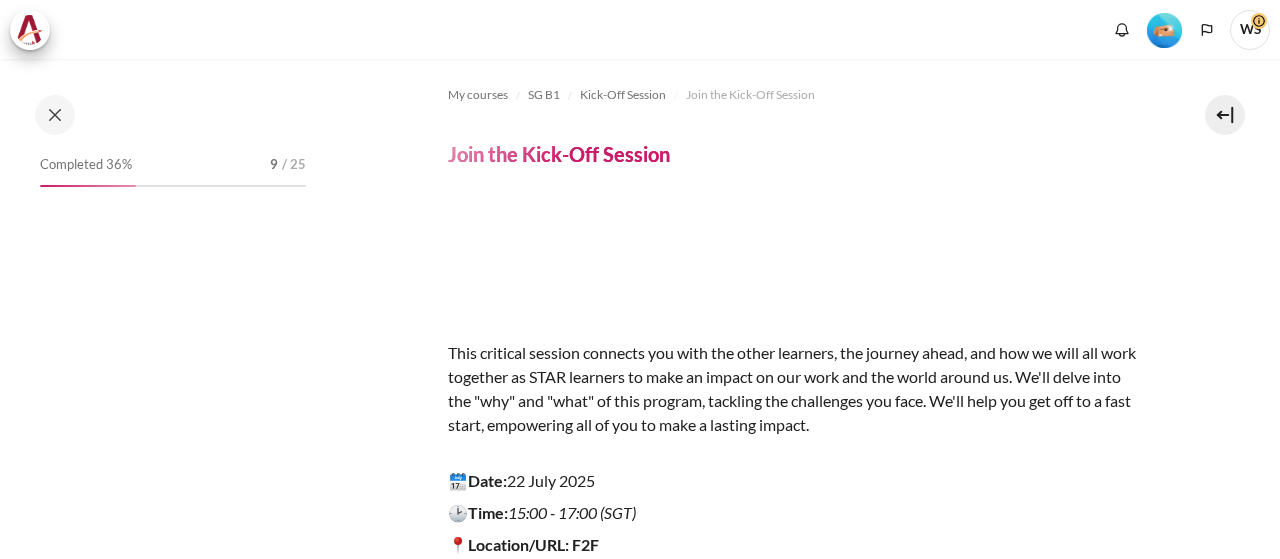 scroll, scrollTop: 0, scrollLeft: 0, axis: both 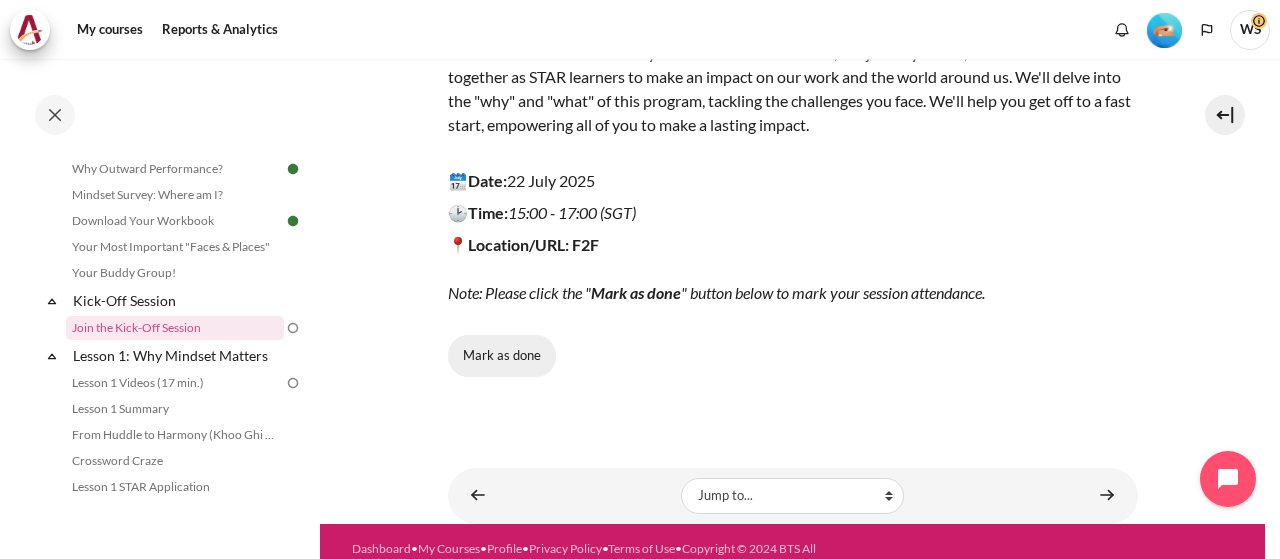 click on "Mark as done" at bounding box center [502, 356] 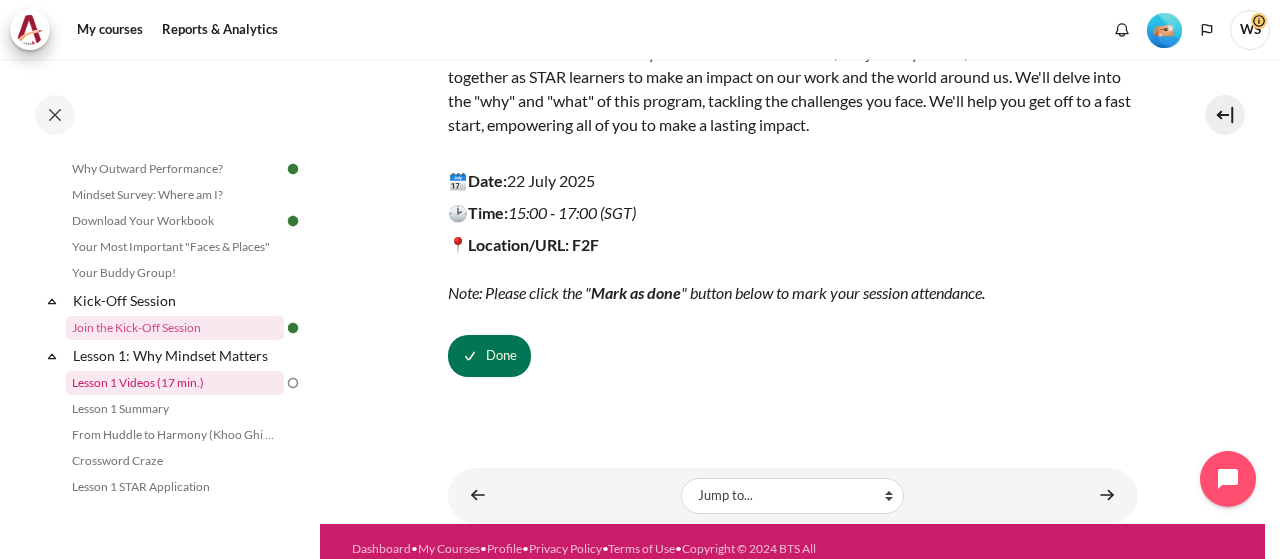 click on "Lesson 1 Videos (17 min.)" at bounding box center [175, 383] 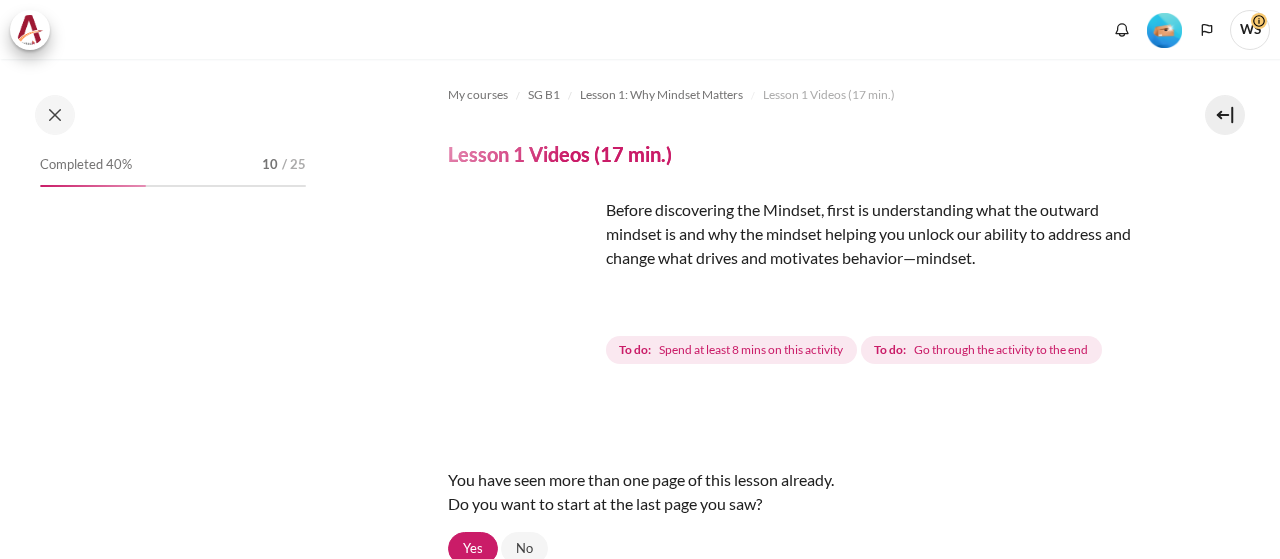 scroll, scrollTop: 0, scrollLeft: 0, axis: both 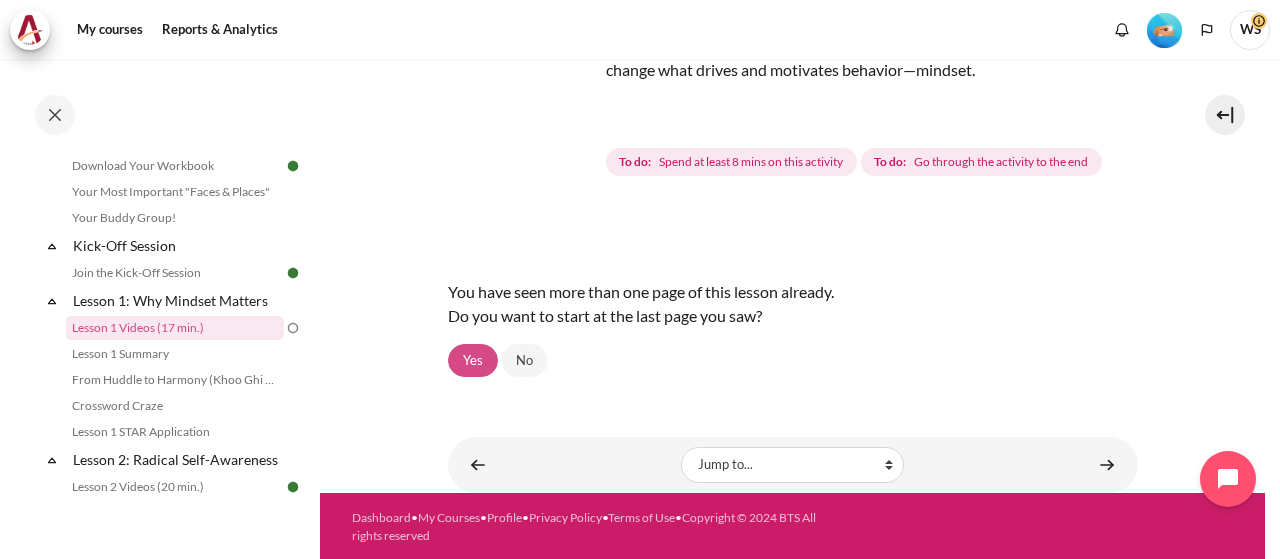 click on "Yes" at bounding box center (473, 361) 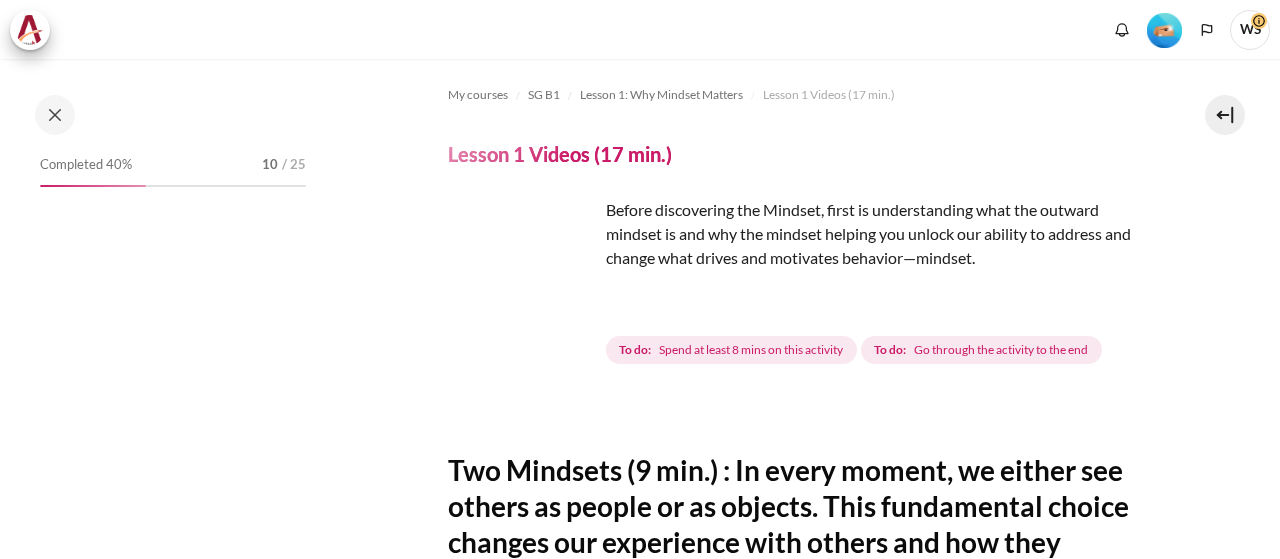 scroll, scrollTop: 0, scrollLeft: 0, axis: both 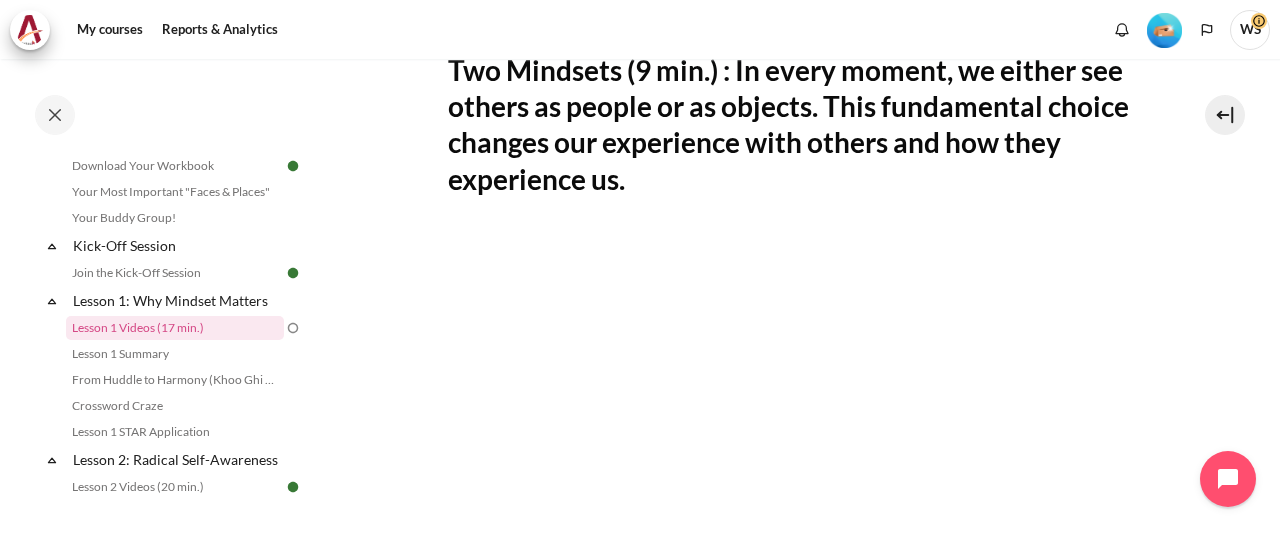 click at bounding box center [293, 328] 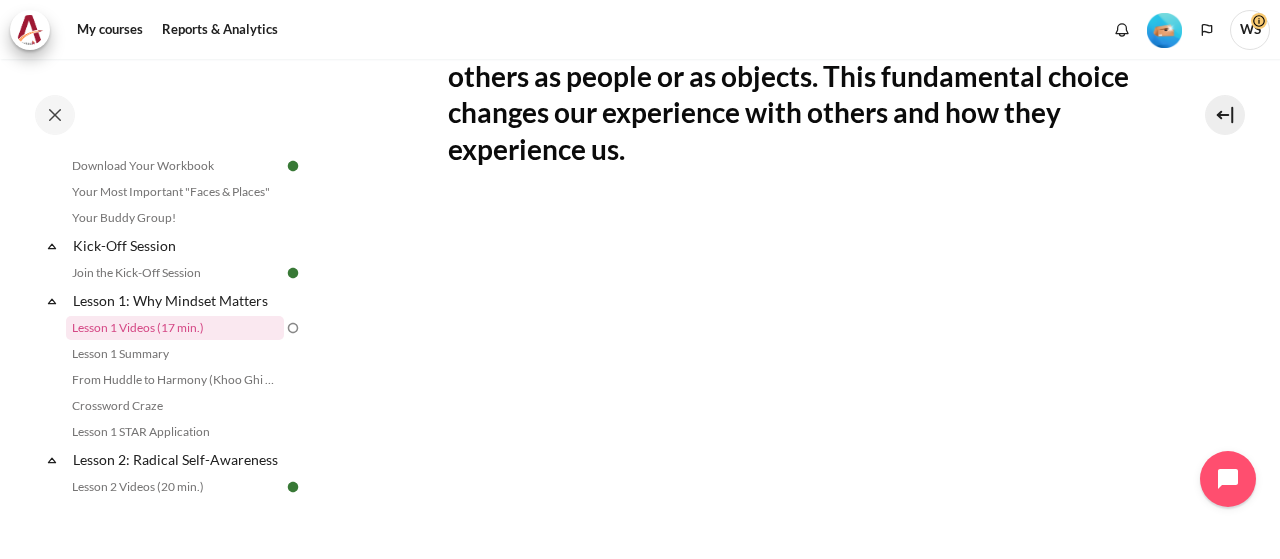scroll, scrollTop: 400, scrollLeft: 0, axis: vertical 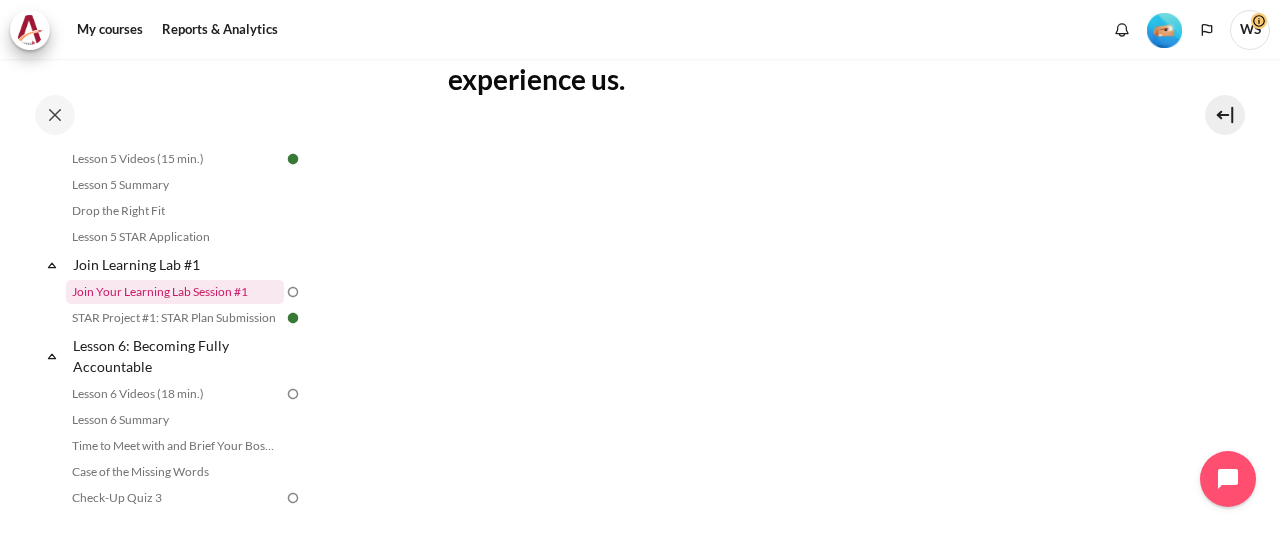 click on "Join Your Learning Lab Session #1" at bounding box center (175, 292) 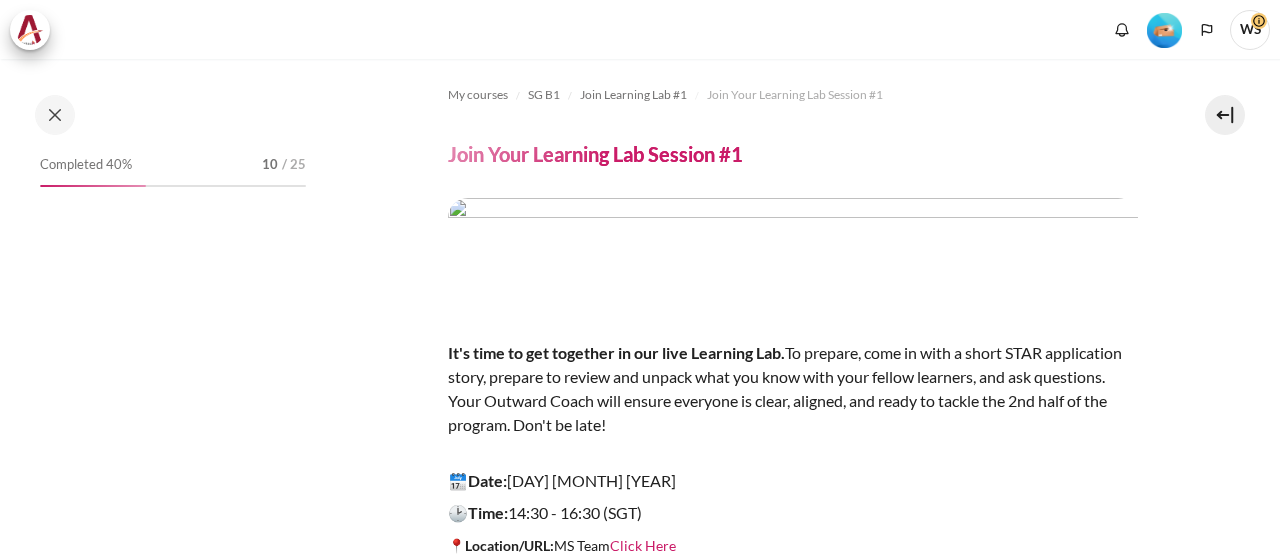 scroll, scrollTop: 0, scrollLeft: 0, axis: both 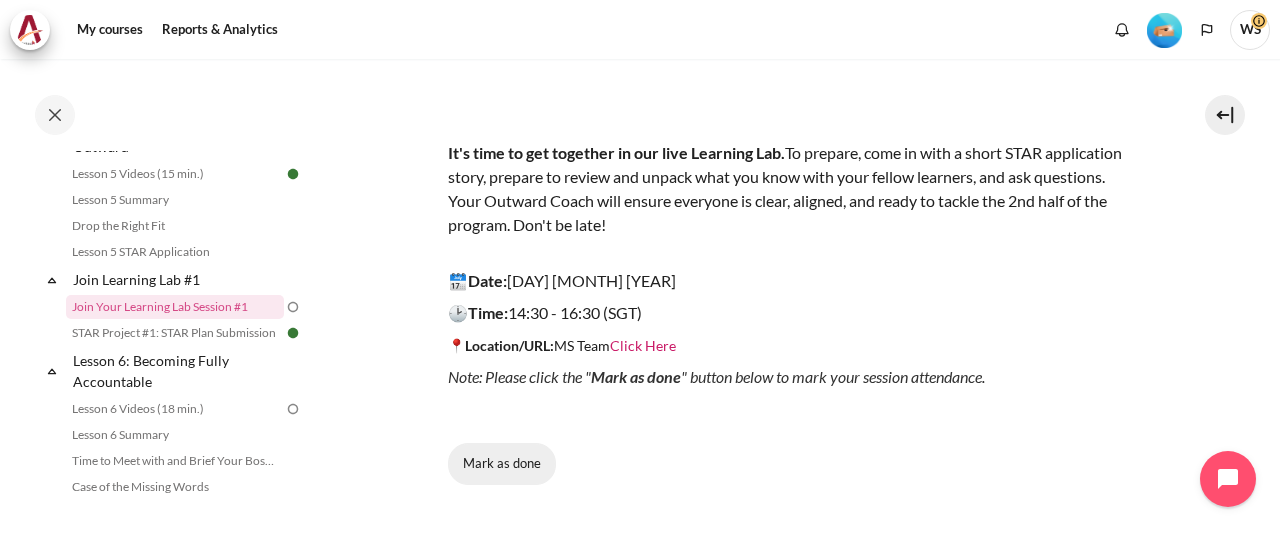click on "Mark as done" at bounding box center (502, 464) 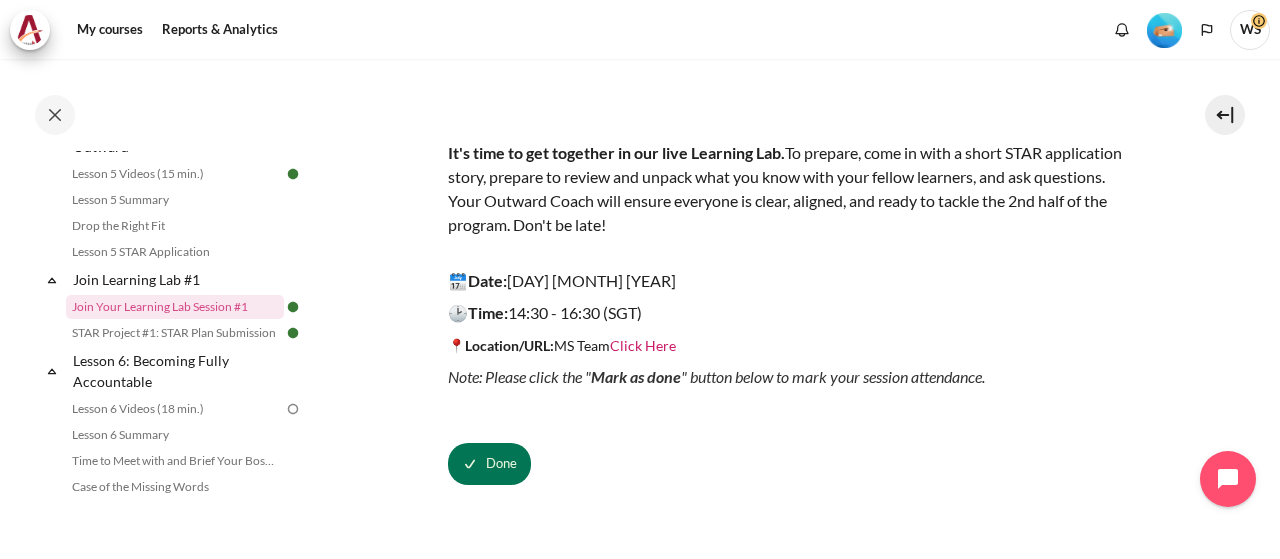 scroll, scrollTop: 300, scrollLeft: 0, axis: vertical 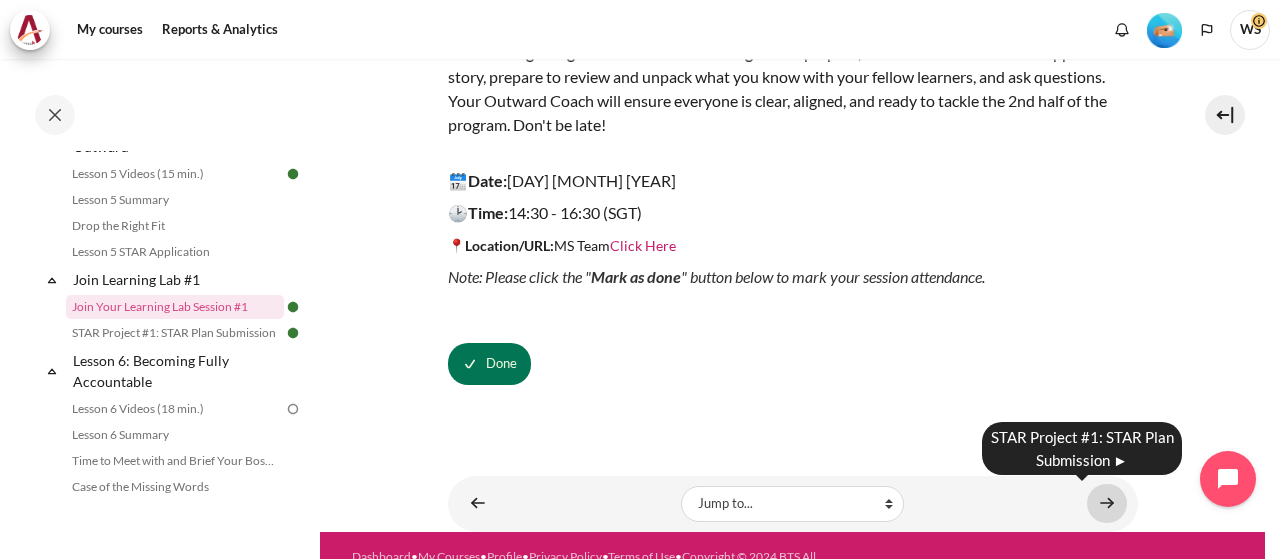 click at bounding box center (1107, 503) 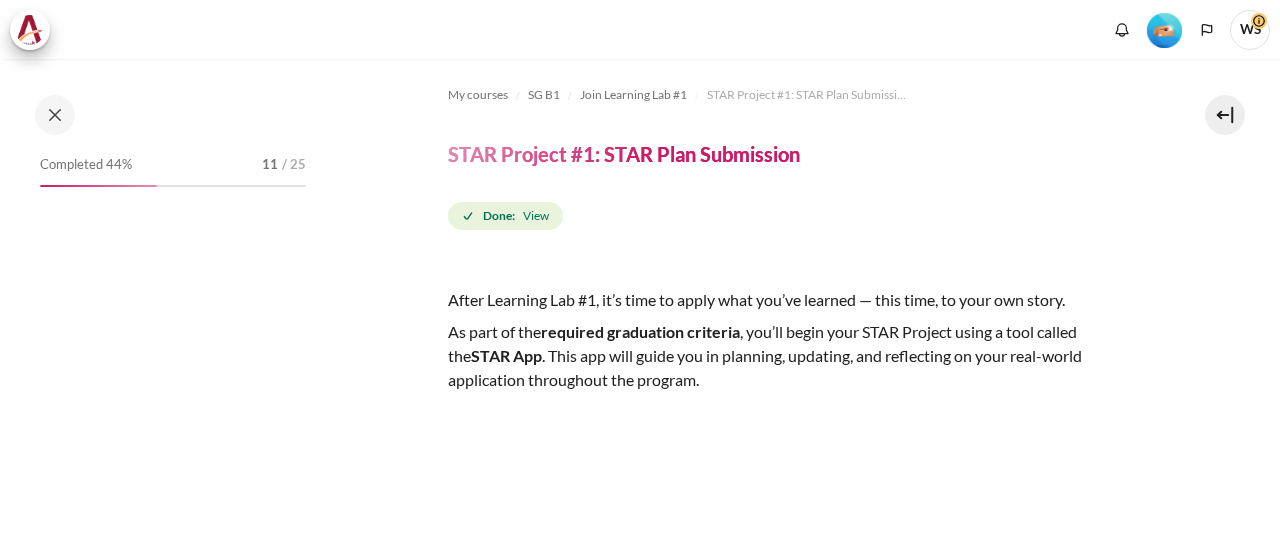 scroll, scrollTop: 0, scrollLeft: 0, axis: both 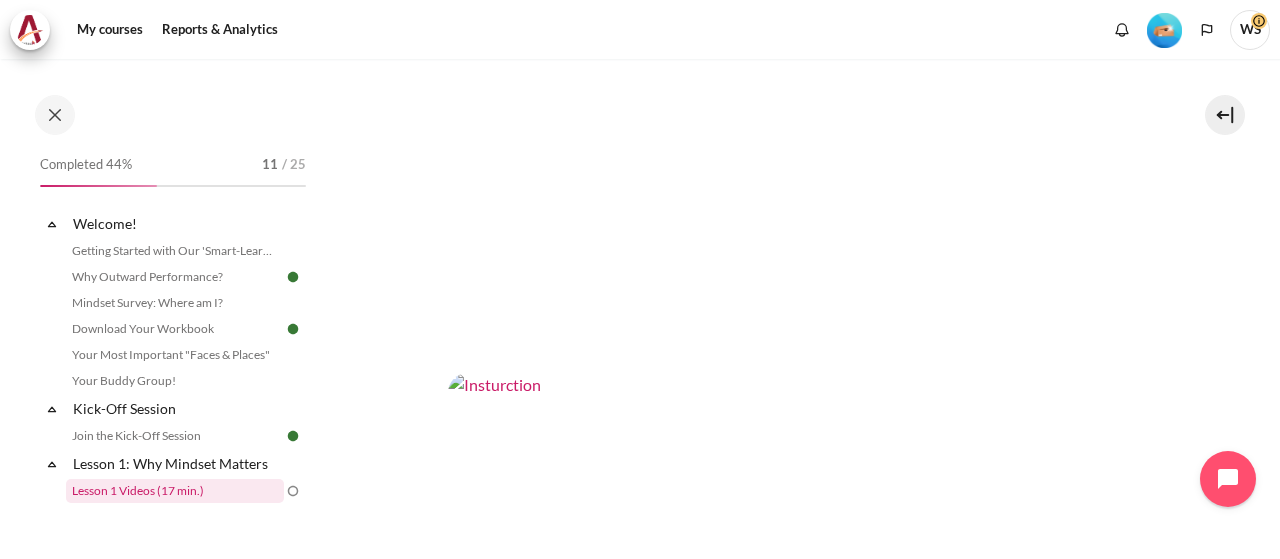 click on "Lesson 1 Videos (17 min.)" at bounding box center (175, 491) 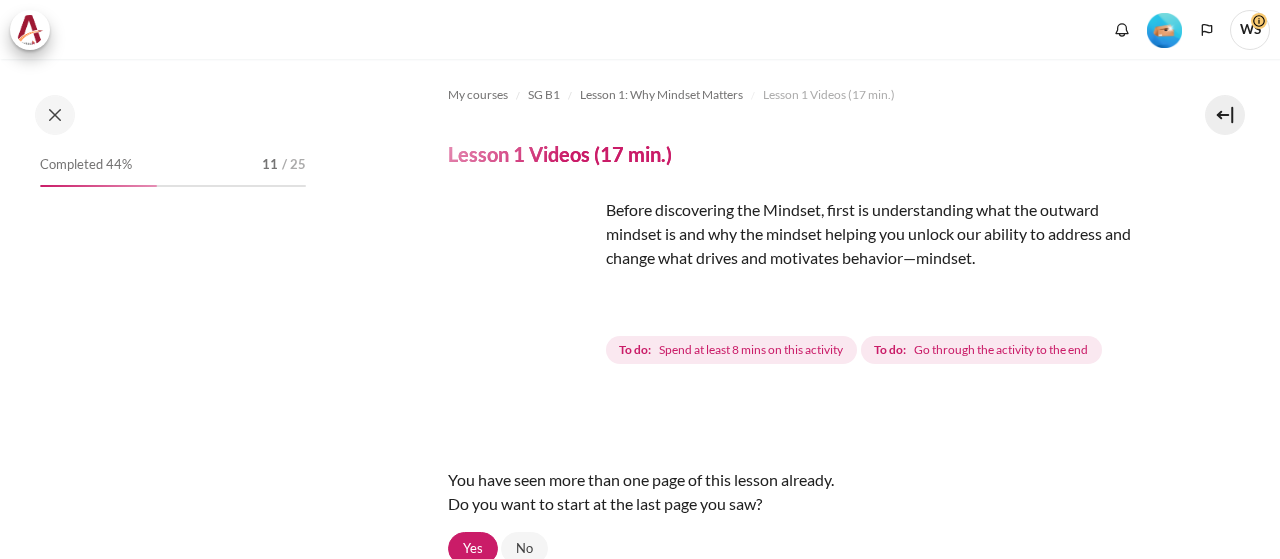 scroll, scrollTop: 0, scrollLeft: 0, axis: both 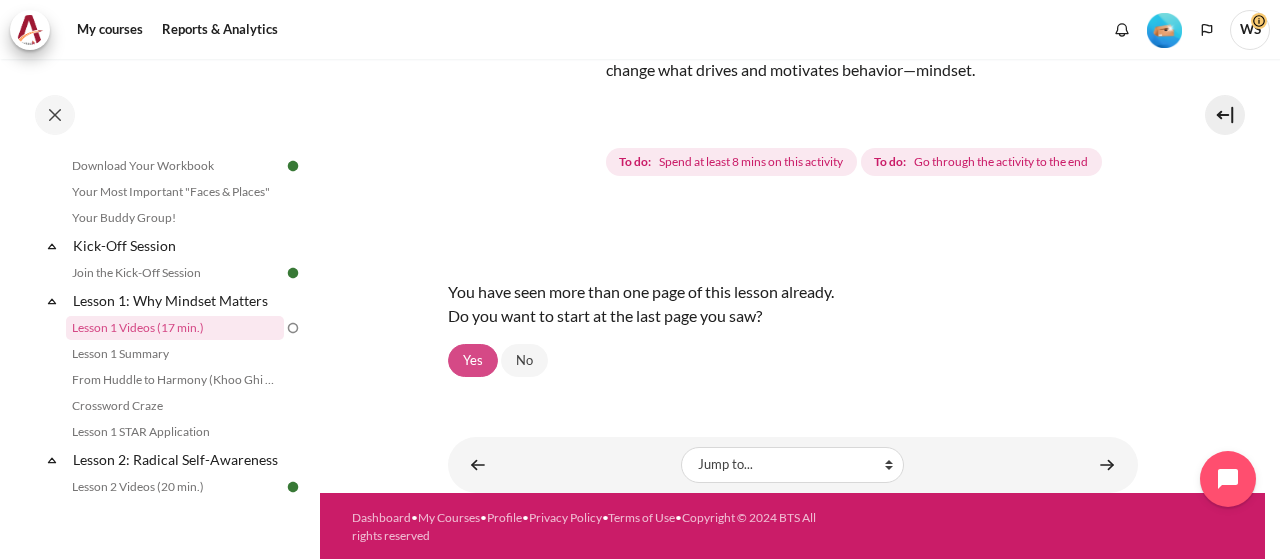 click on "Yes" at bounding box center [473, 361] 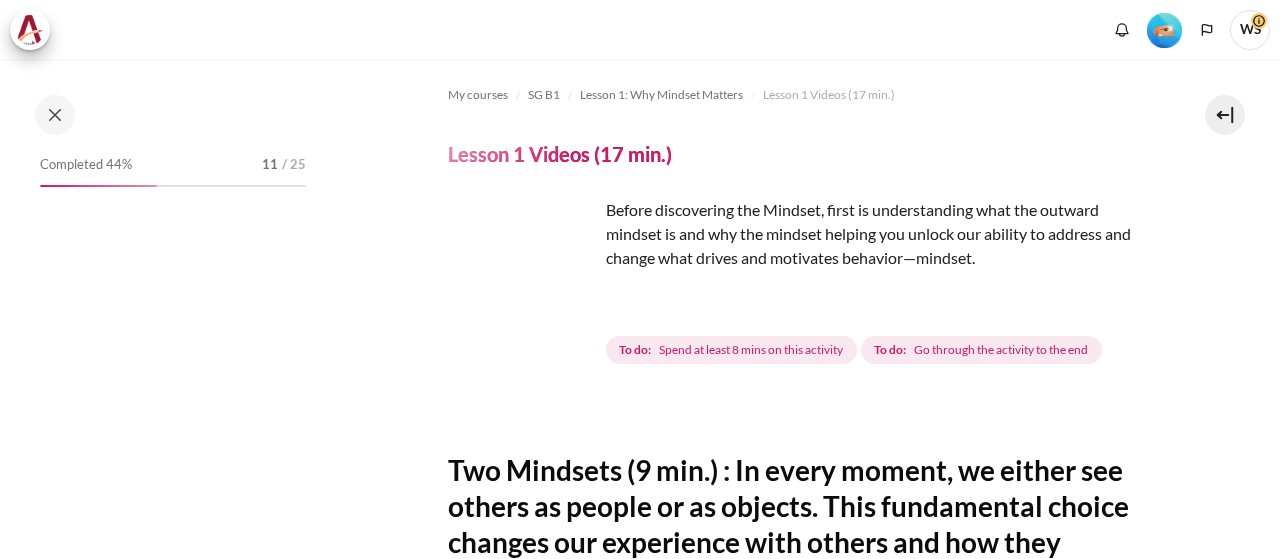scroll, scrollTop: 0, scrollLeft: 0, axis: both 